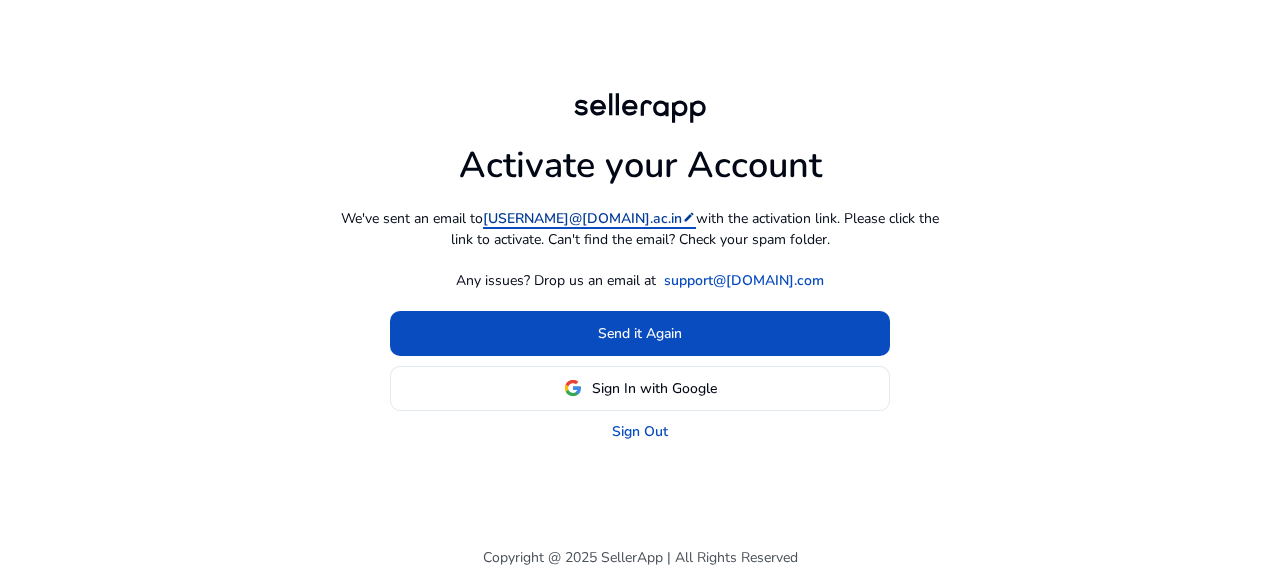 scroll, scrollTop: 0, scrollLeft: 0, axis: both 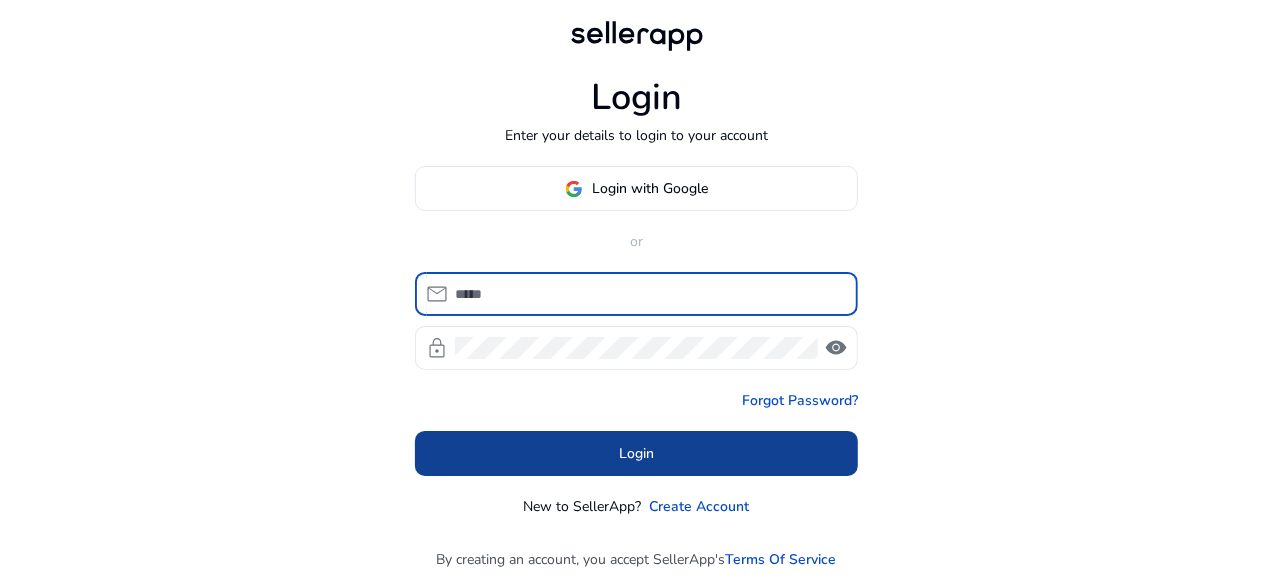 type on "**********" 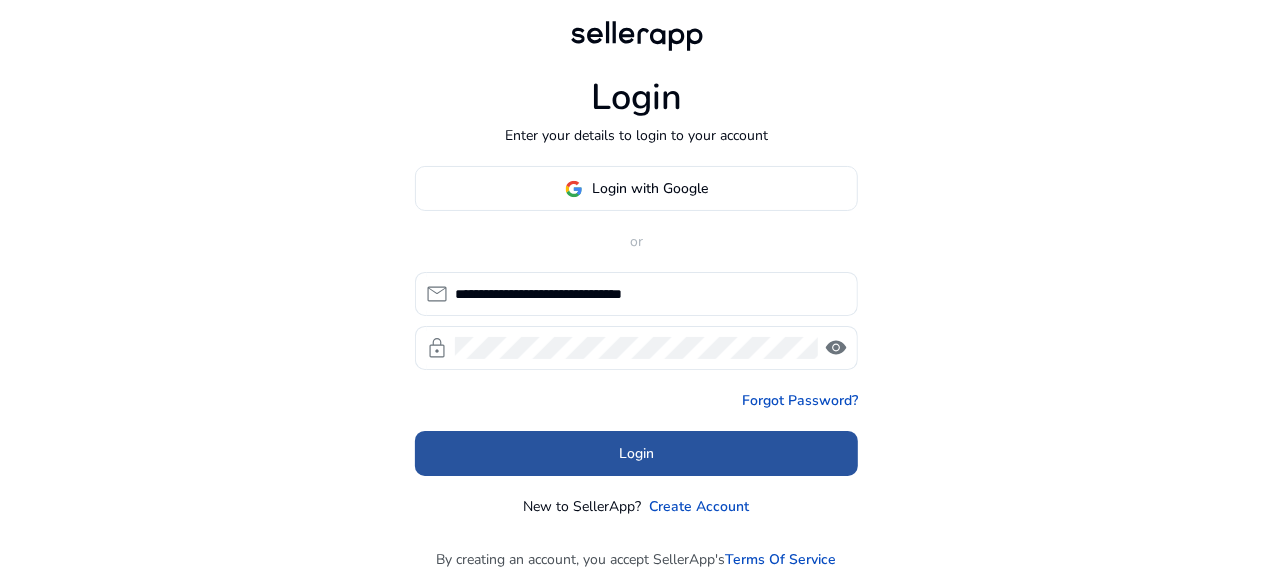 click at bounding box center (636, 454) 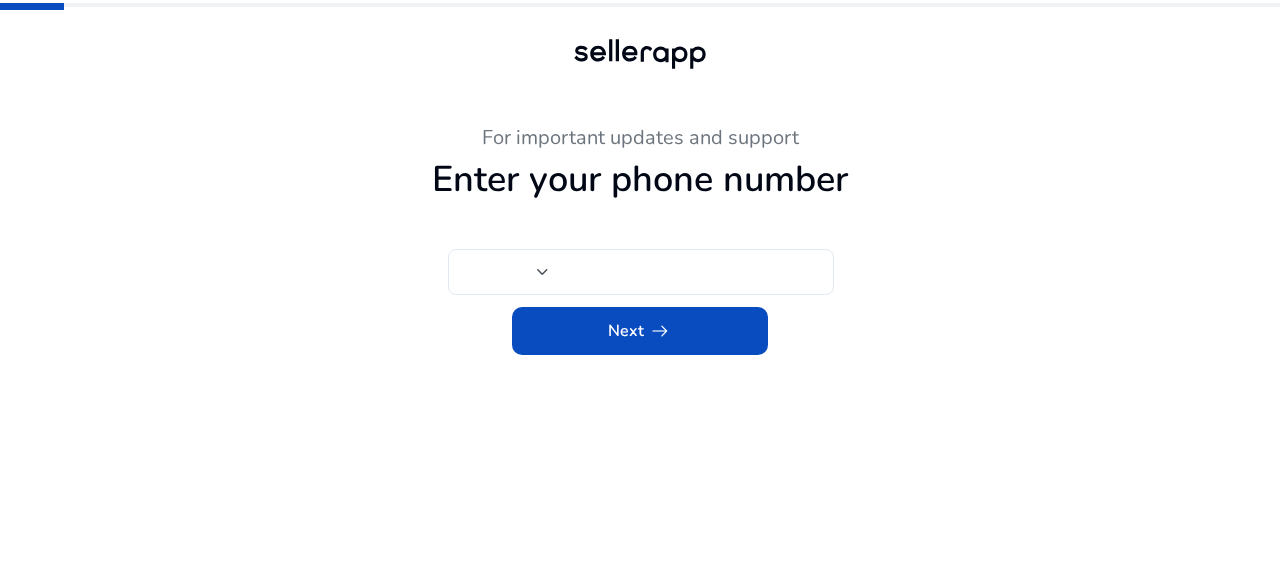 type on "***" 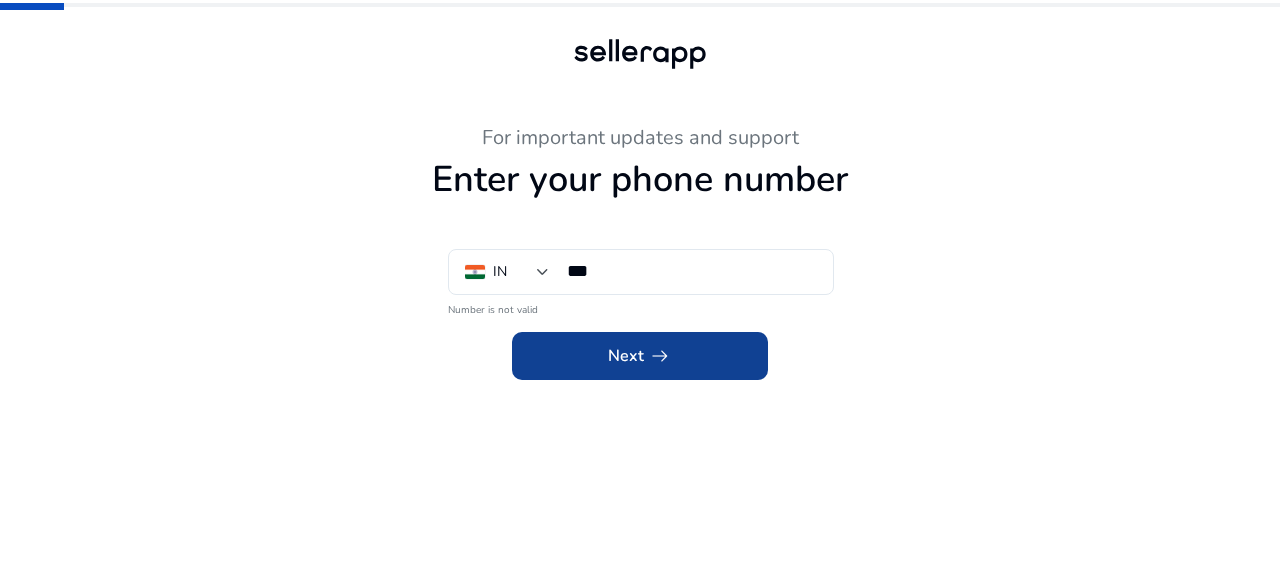 click on "Next   arrow_right_alt" 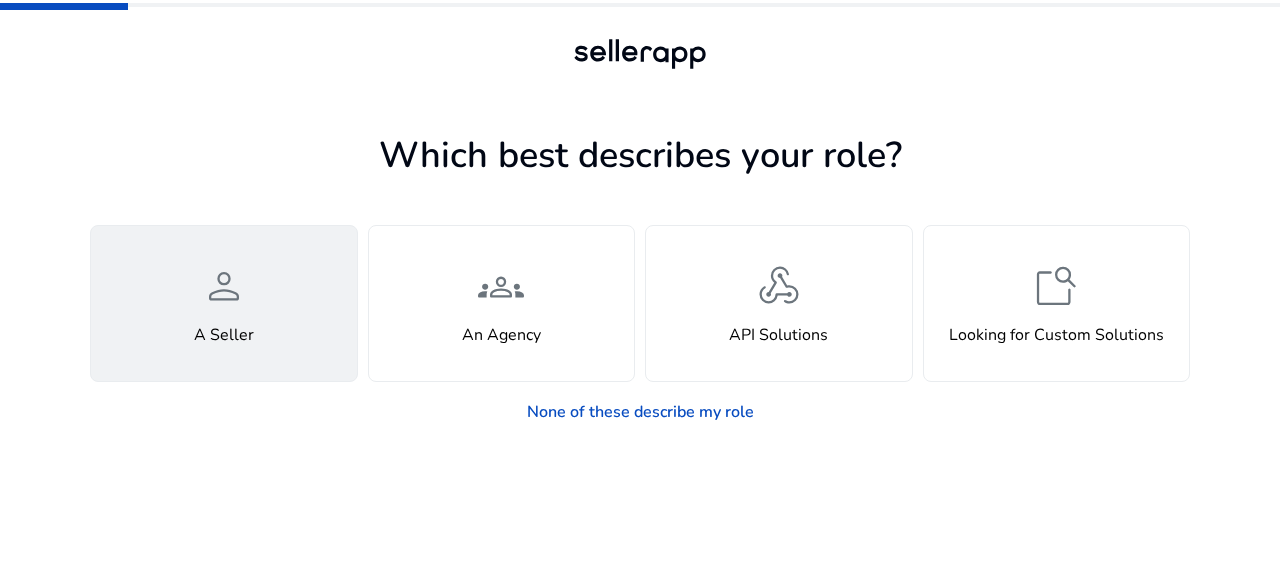 click on "person  A Seller" 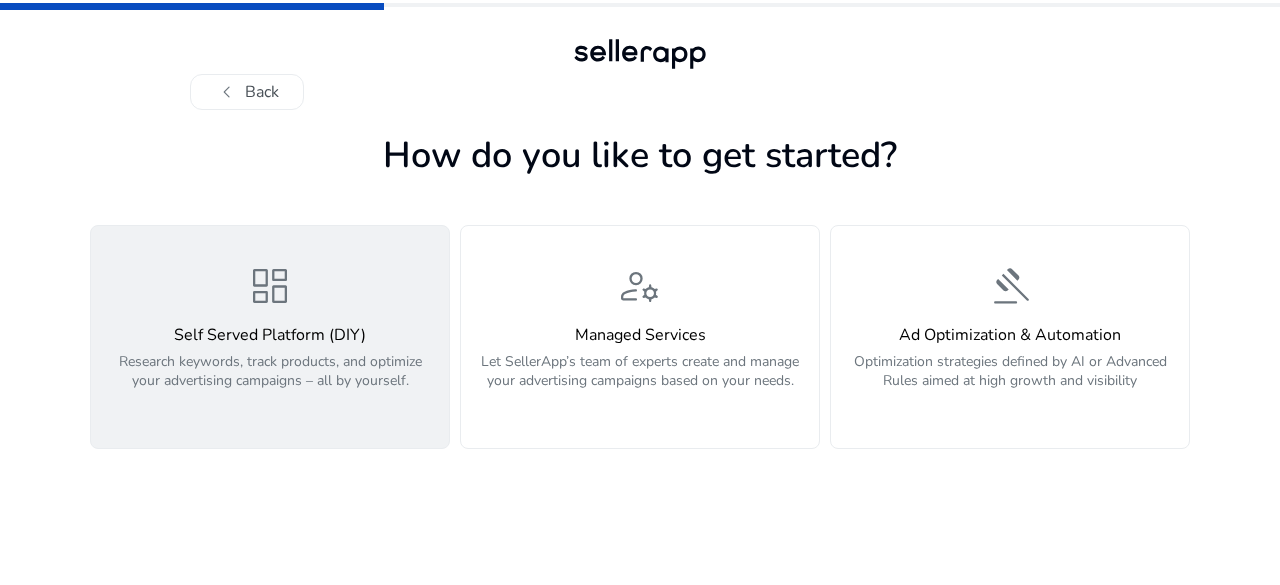 click on "Research keywords, track products, and optimize your advertising campaigns – all by yourself." 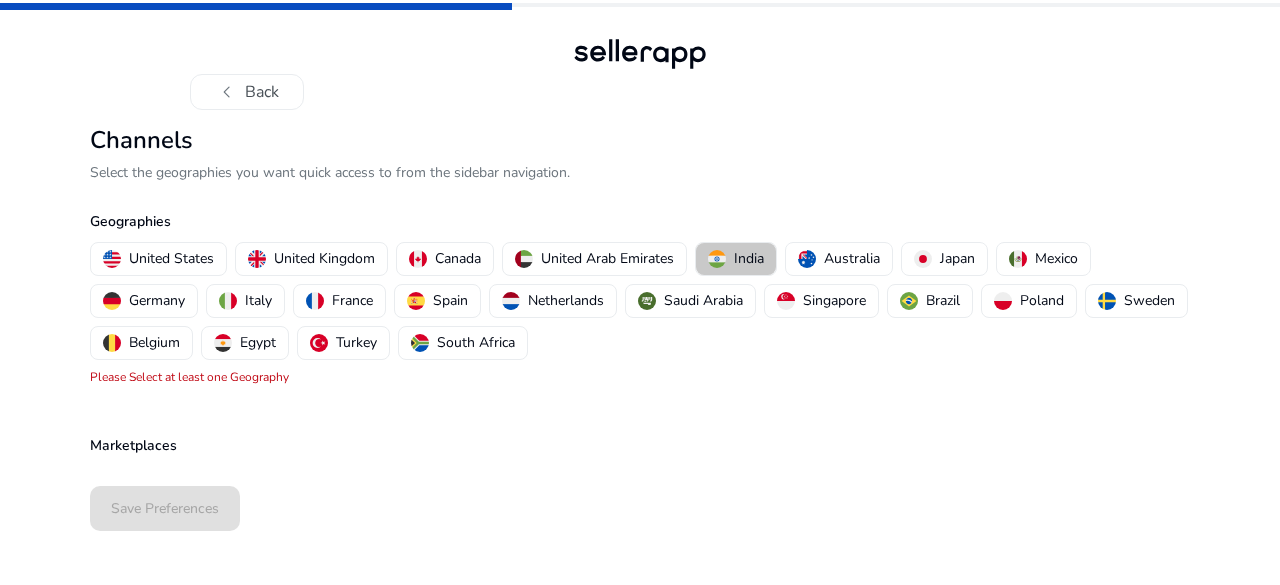 click on "India" at bounding box center (736, 259) 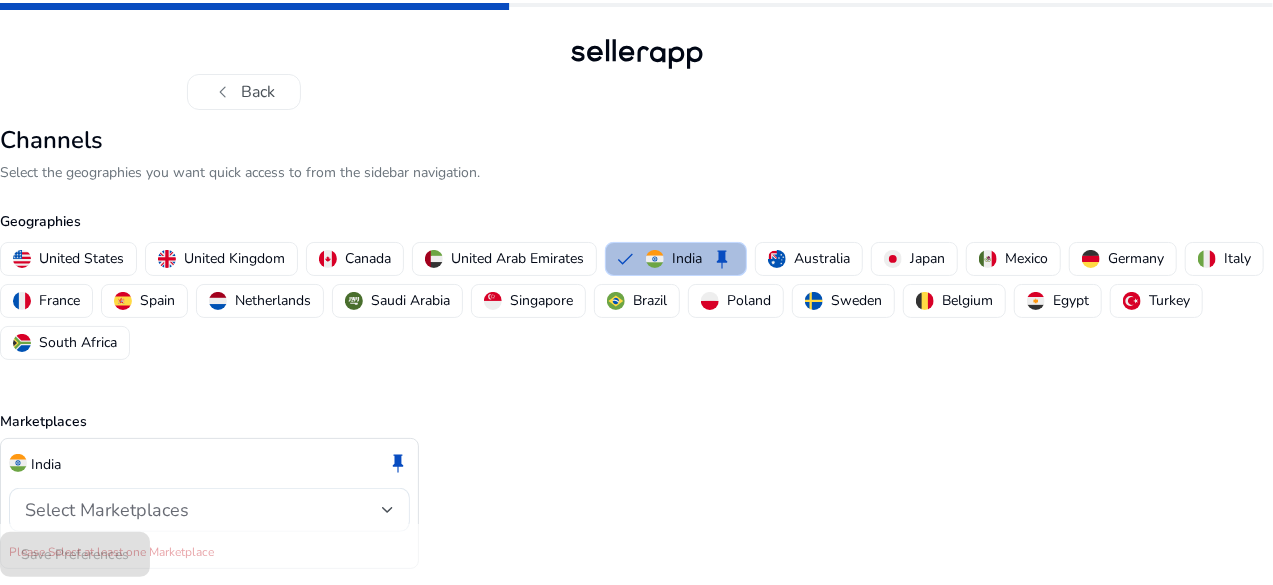 scroll, scrollTop: 58, scrollLeft: 0, axis: vertical 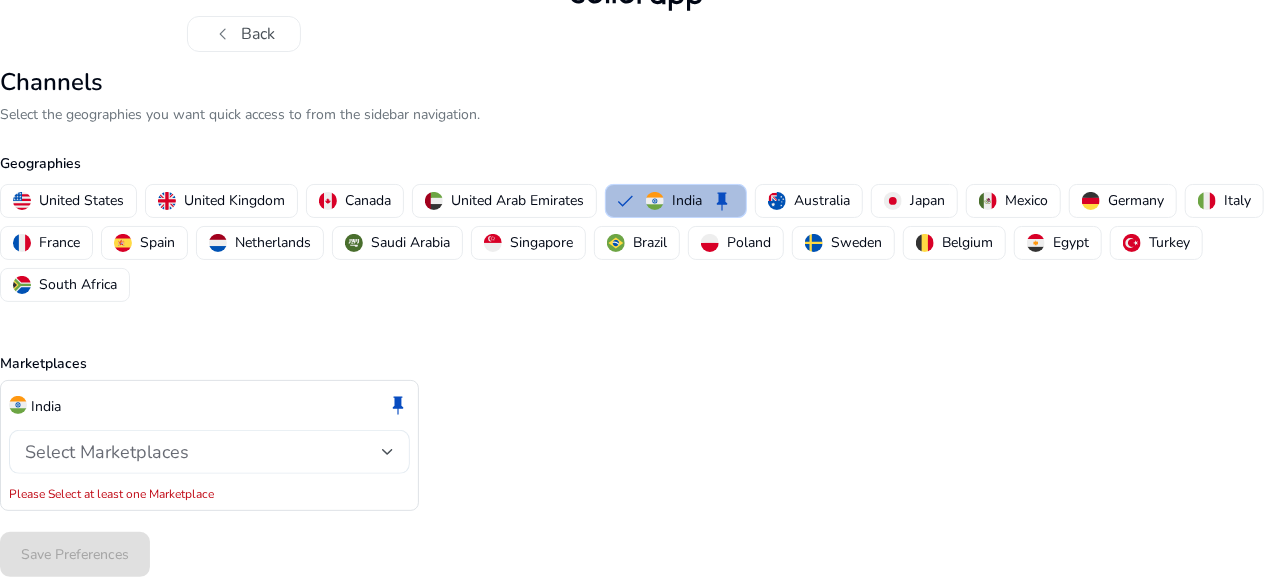 click on "Select Marketplaces" at bounding box center [203, 452] 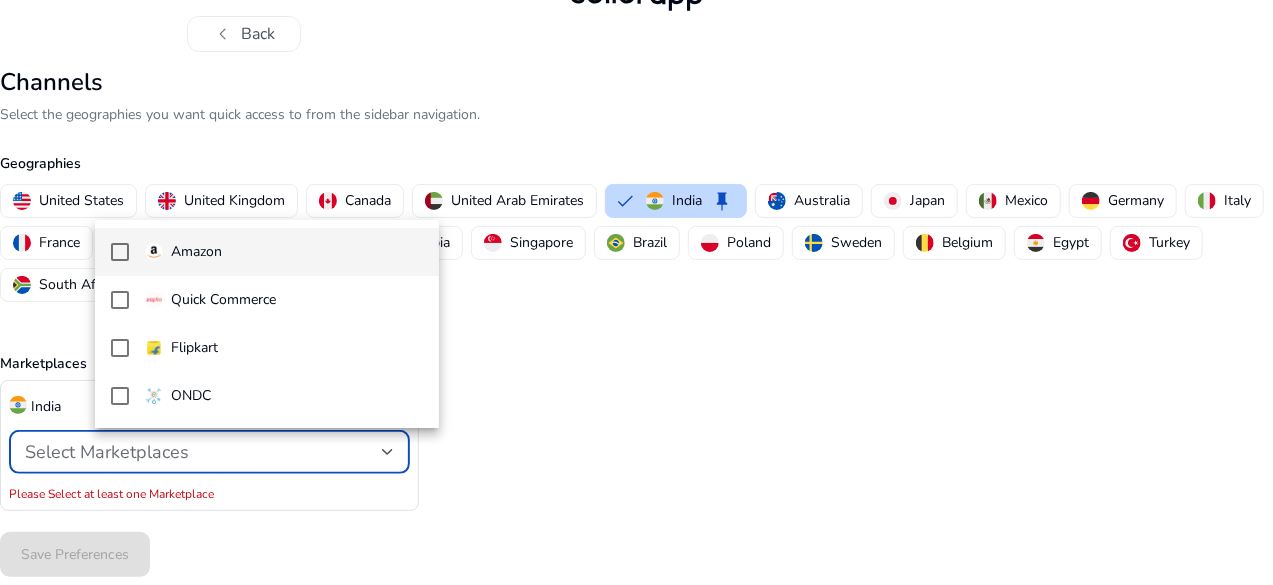 click at bounding box center (120, 252) 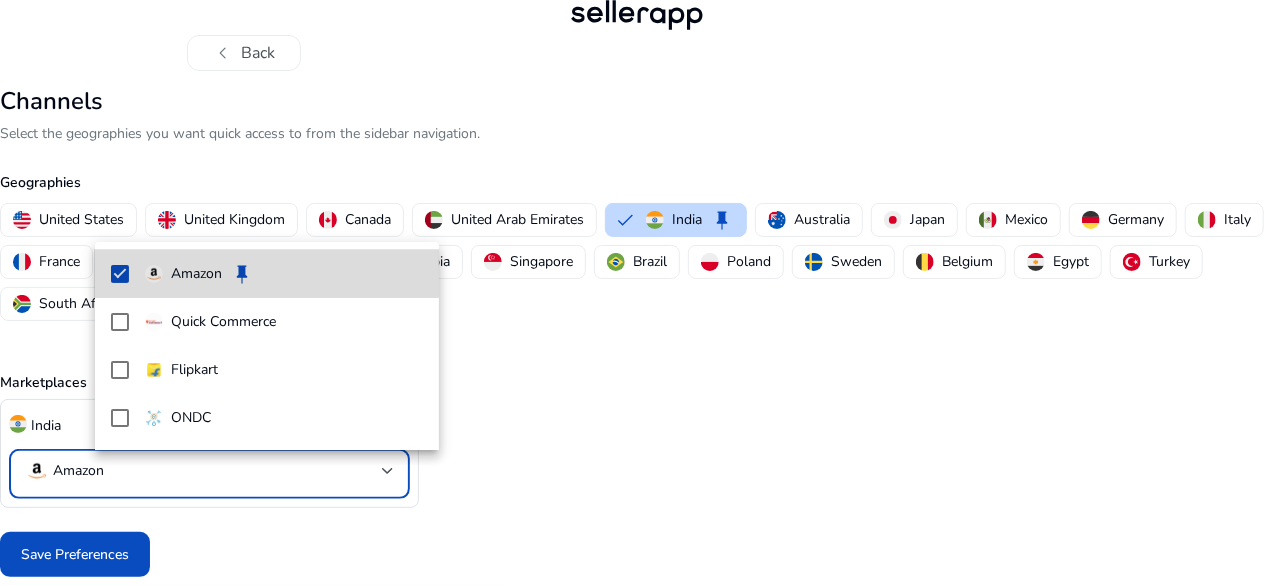 scroll, scrollTop: 36, scrollLeft: 0, axis: vertical 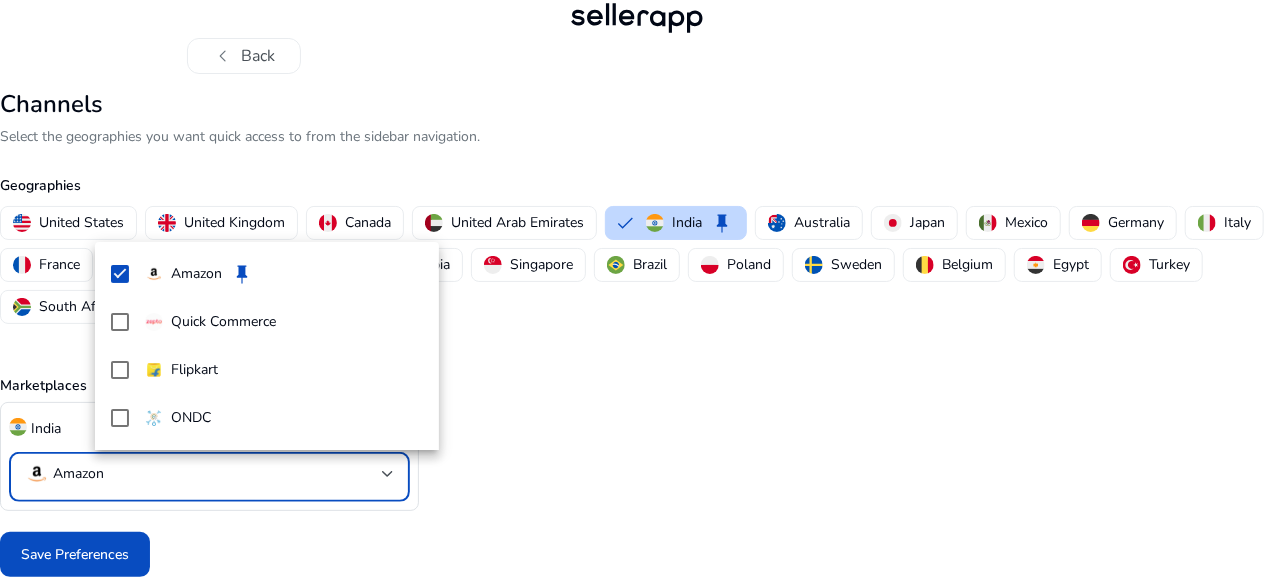 click at bounding box center (636, 292) 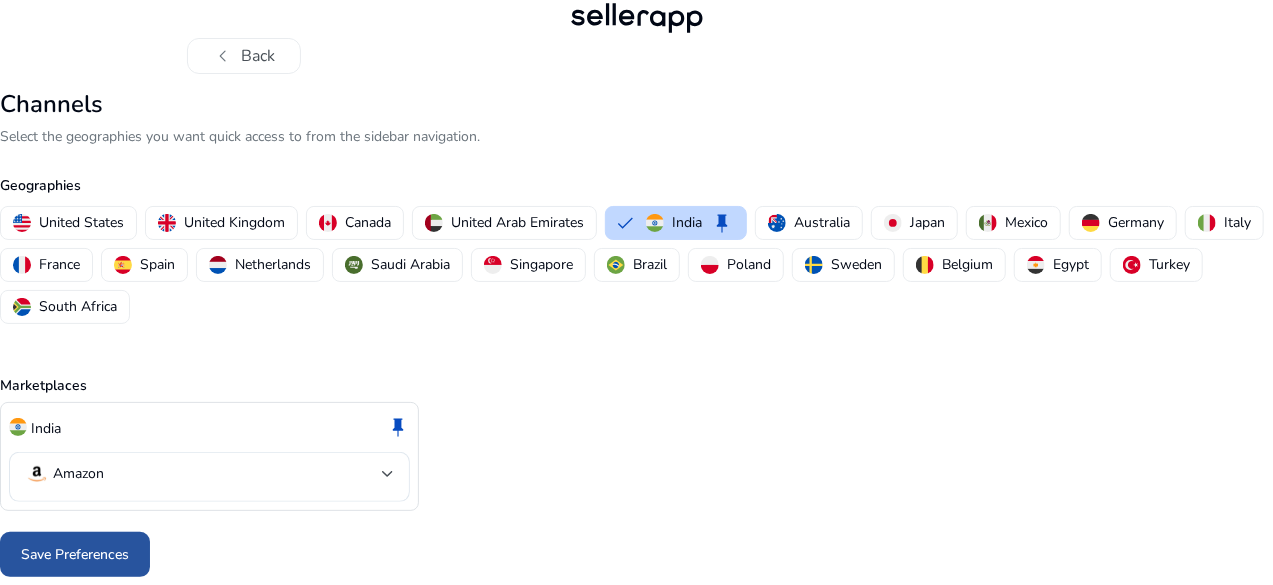 click on "Save Preferences" 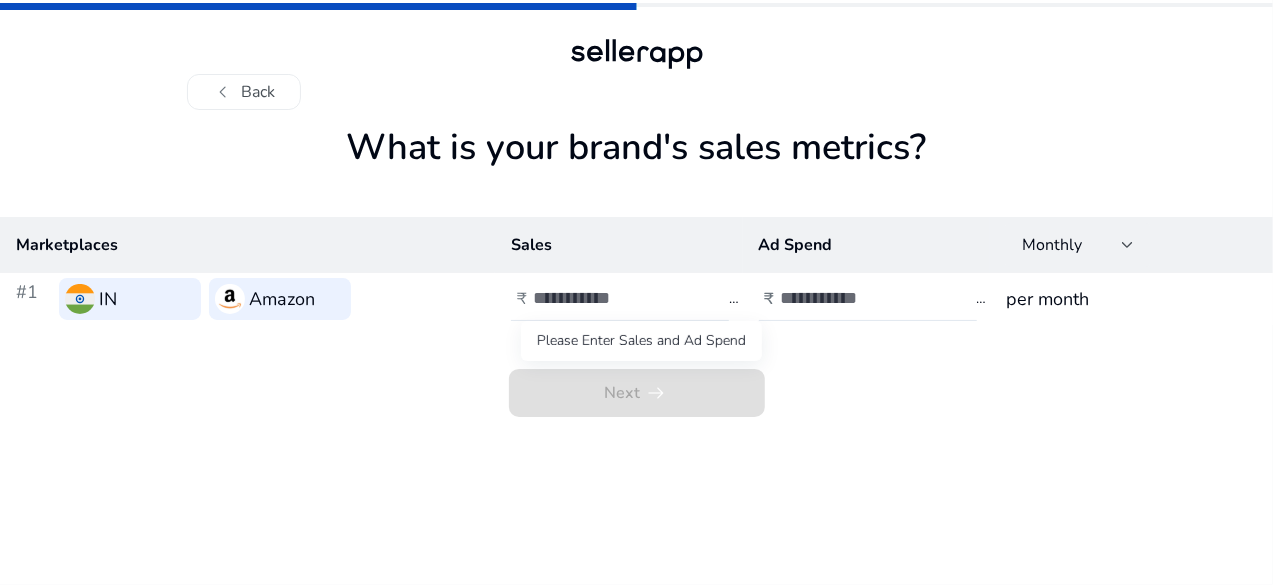 scroll, scrollTop: 0, scrollLeft: 0, axis: both 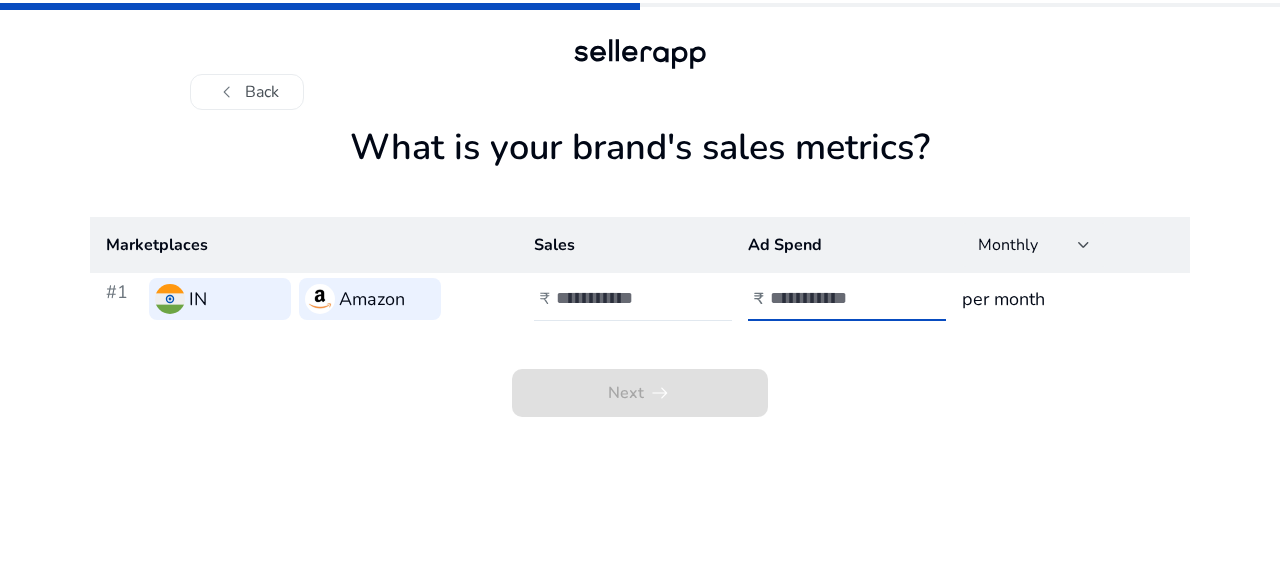 click at bounding box center (837, 298) 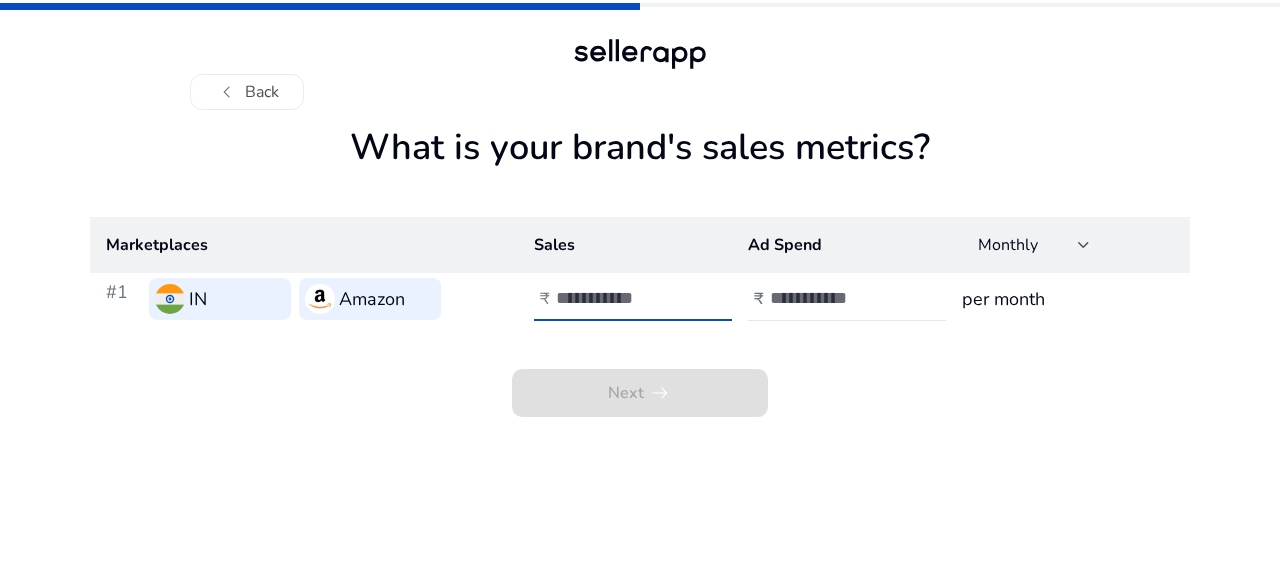 click at bounding box center [623, 298] 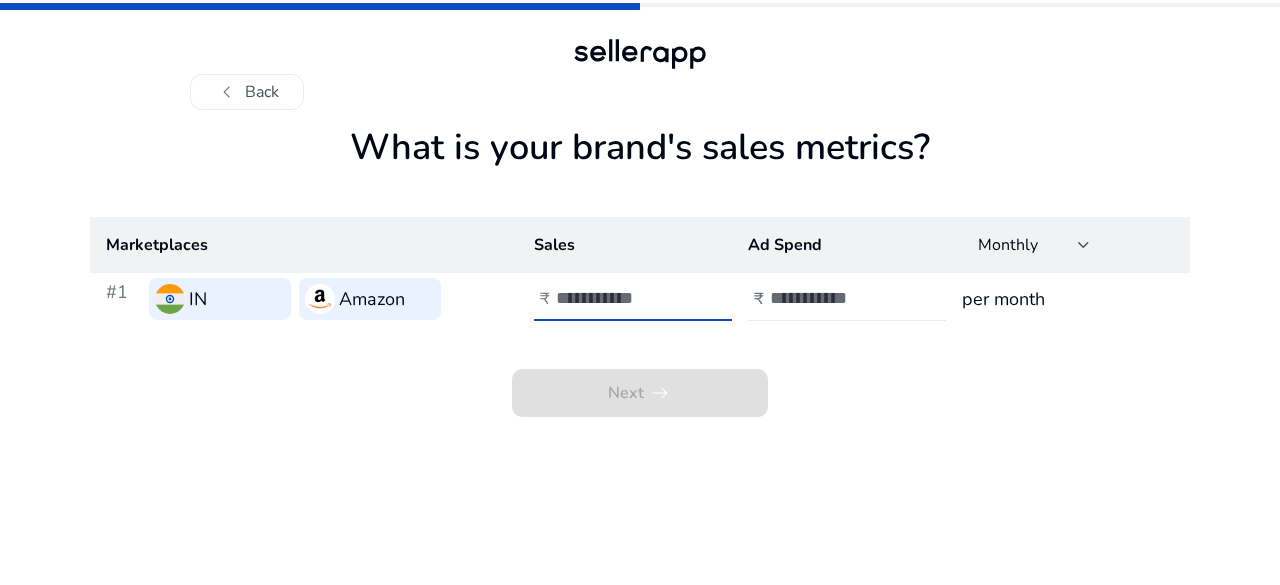 type on "*****" 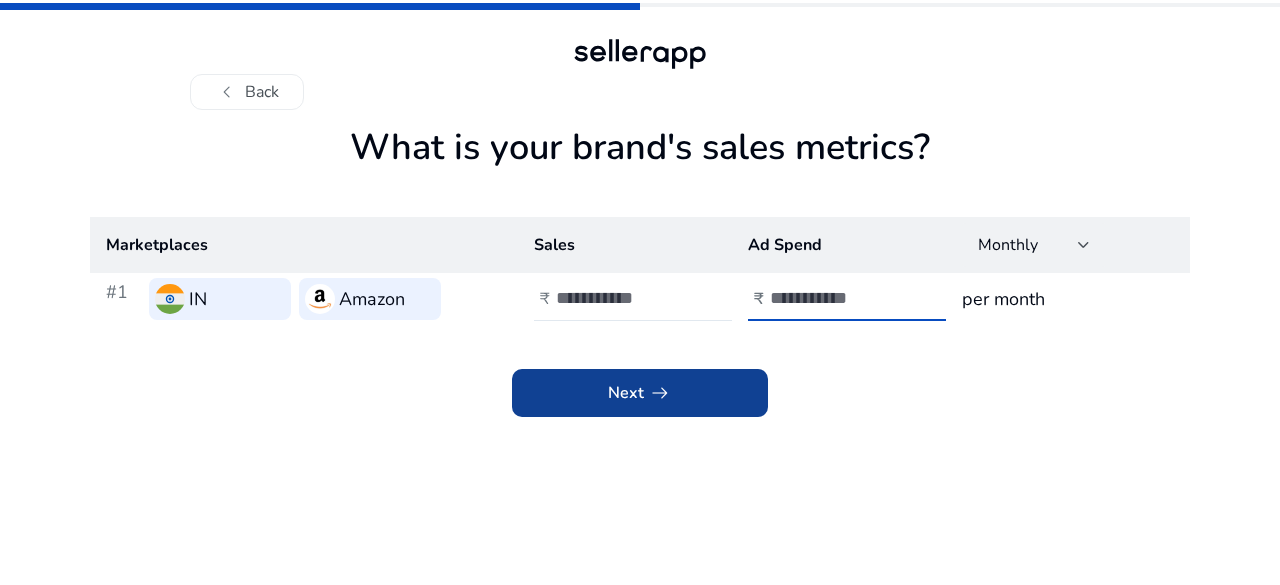 type on "****" 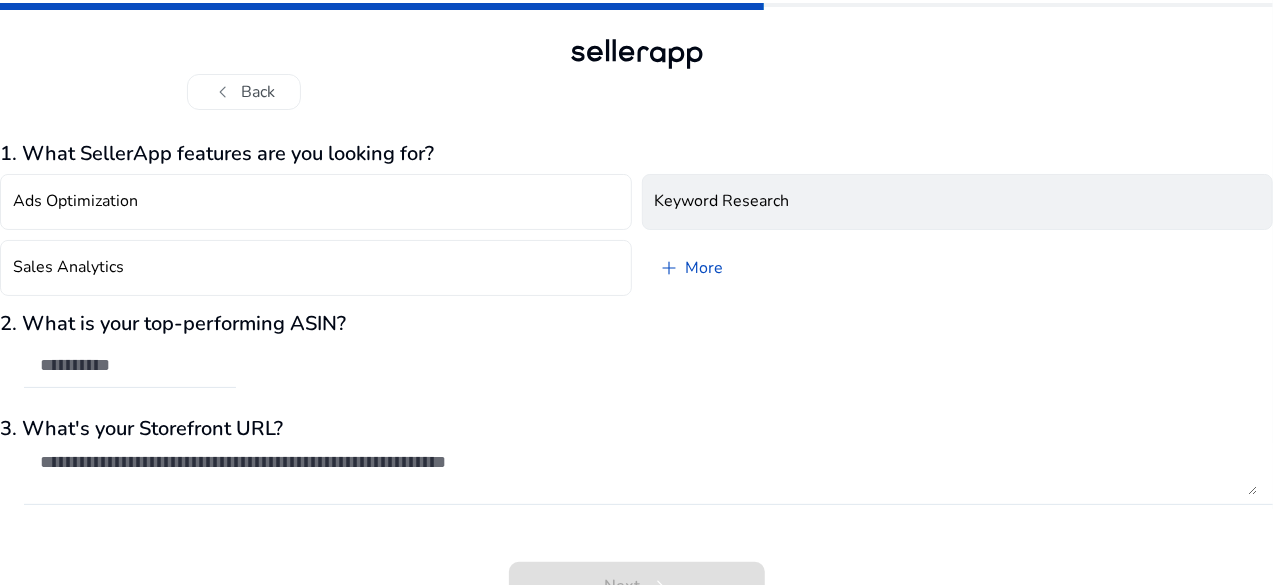 click on "Keyword Research" 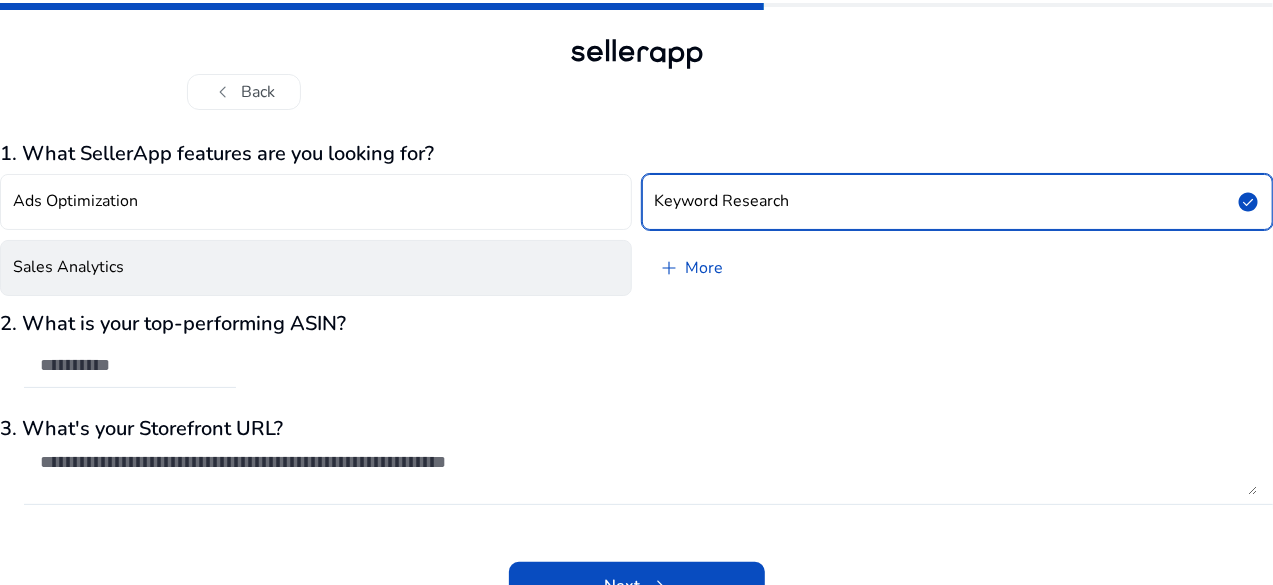 click on "Sales Analytics" 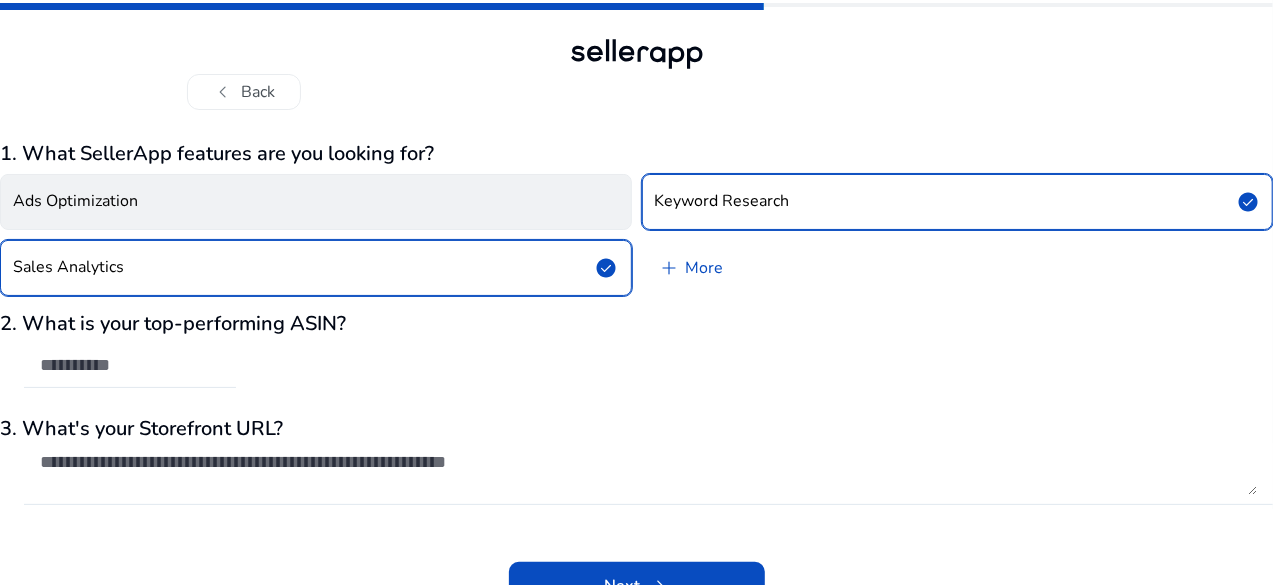 click on "Ads Optimization" 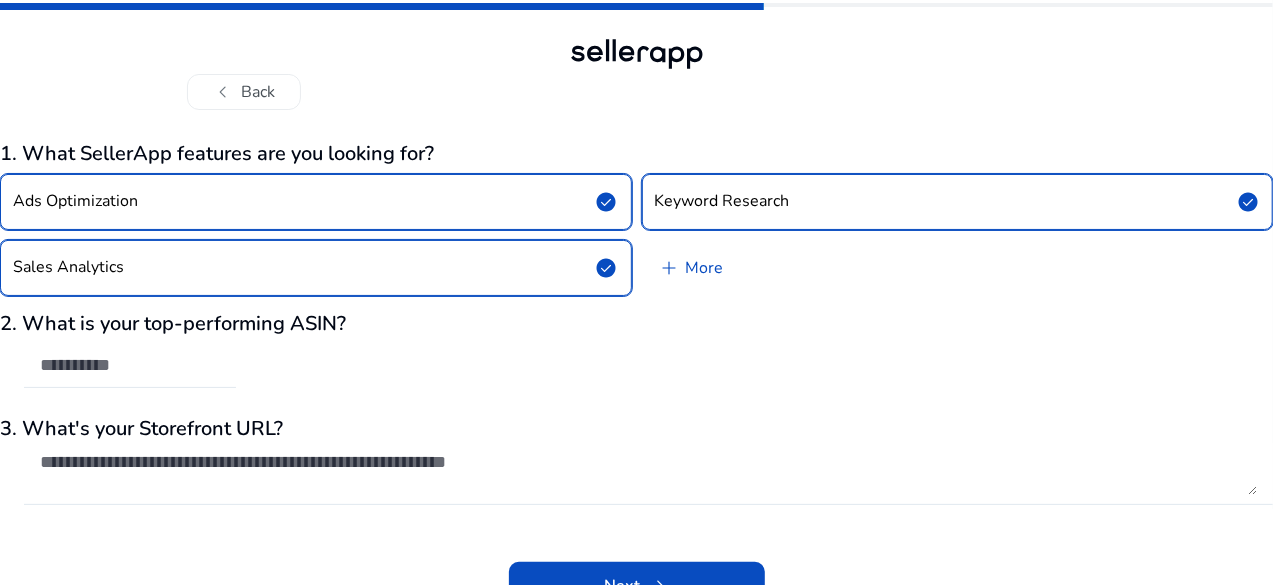 scroll, scrollTop: 25, scrollLeft: 0, axis: vertical 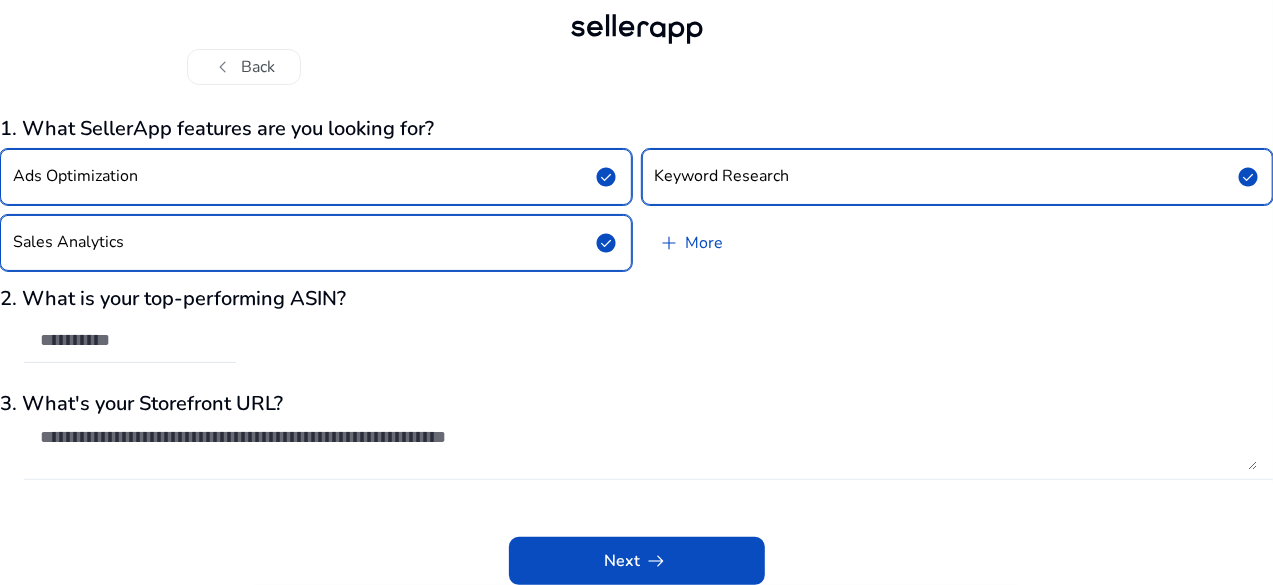 click at bounding box center (648, 448) 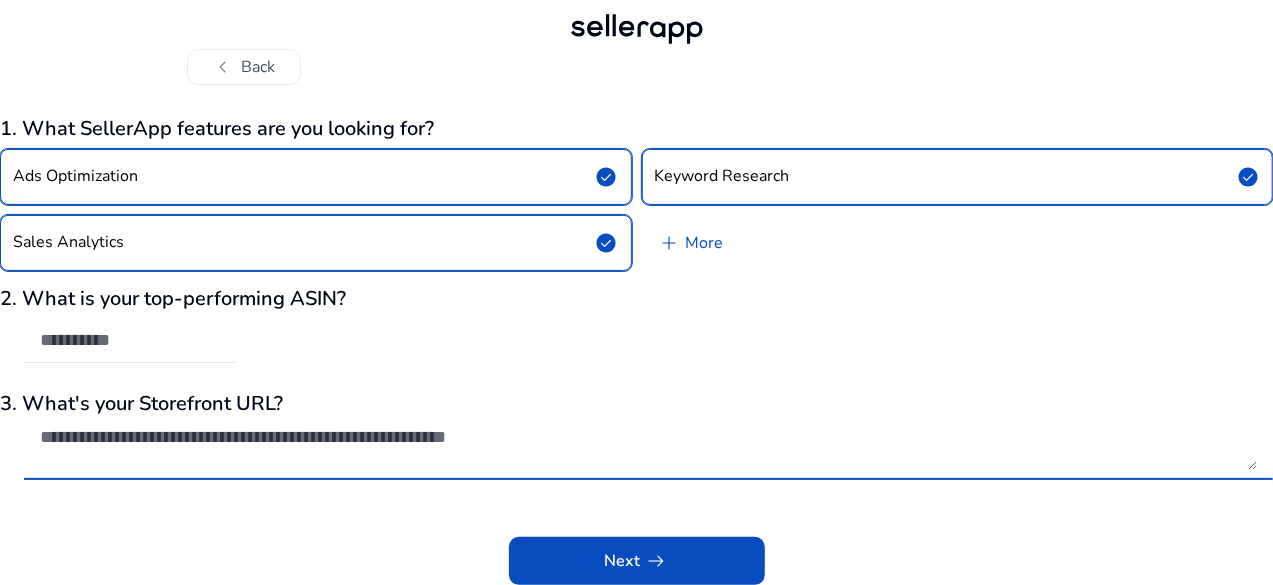 click at bounding box center (130, 340) 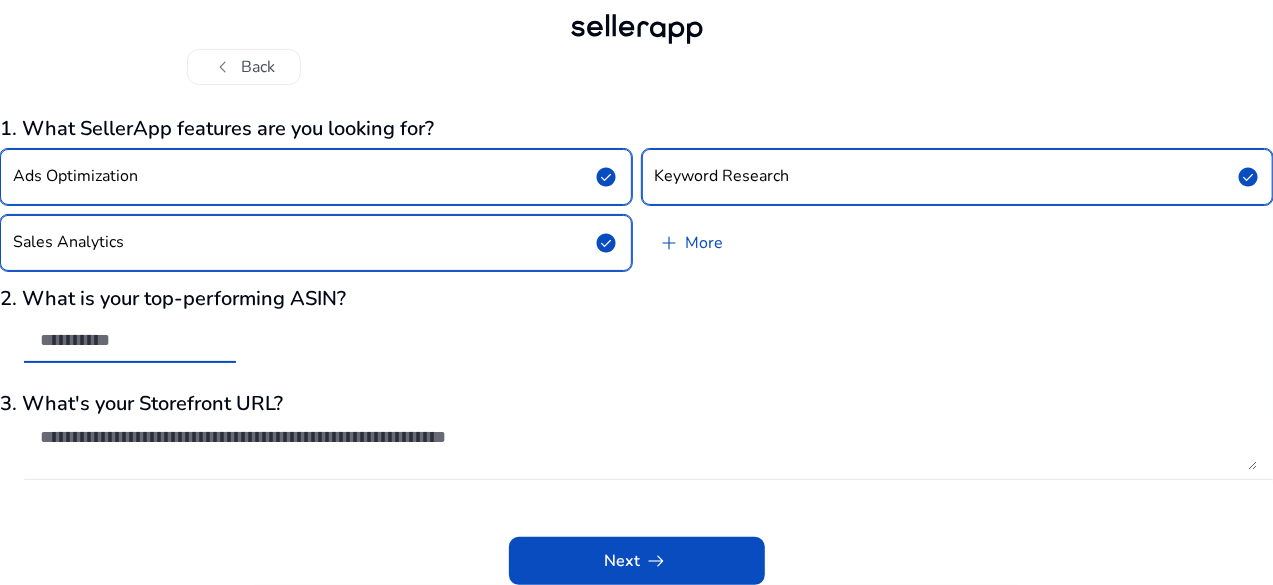 paste on "**********" 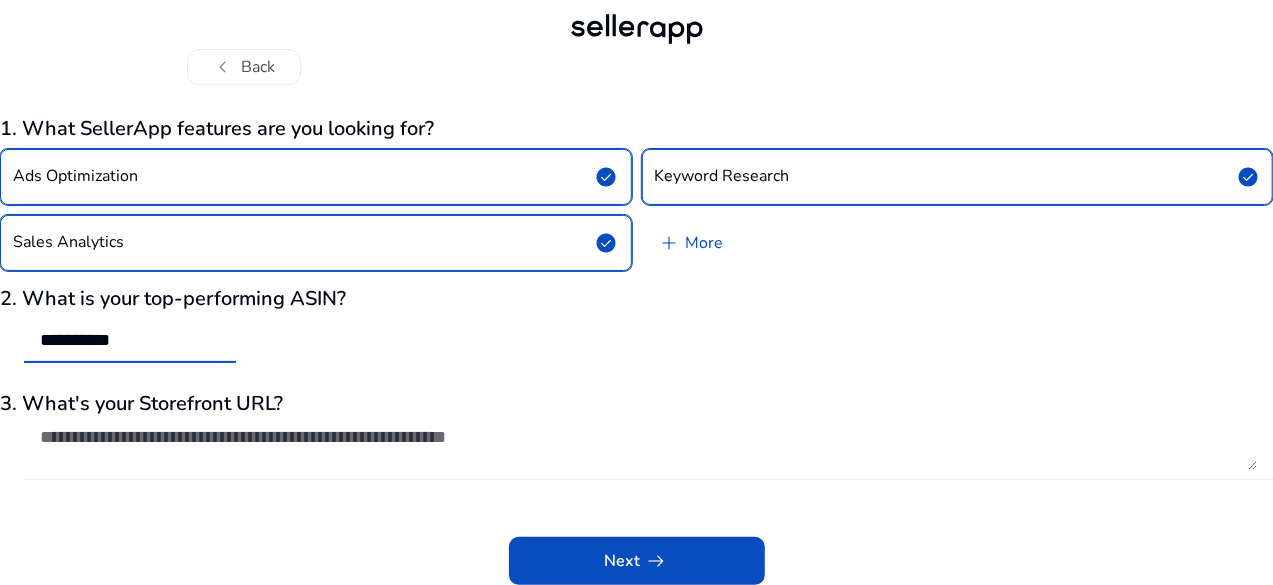 type on "**********" 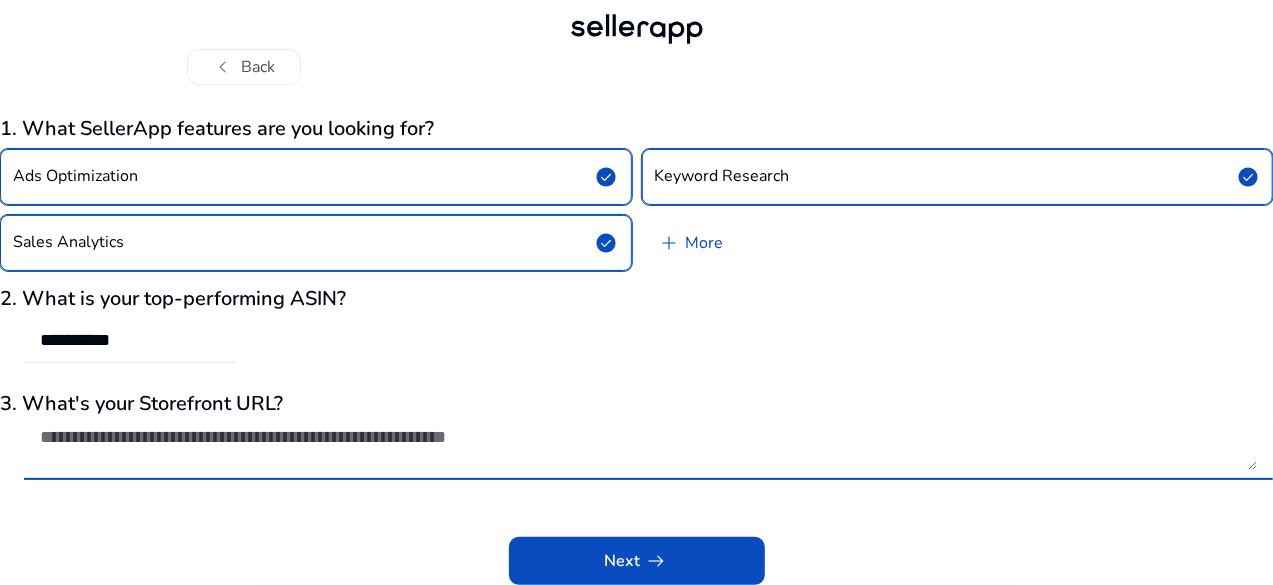 click at bounding box center [648, 448] 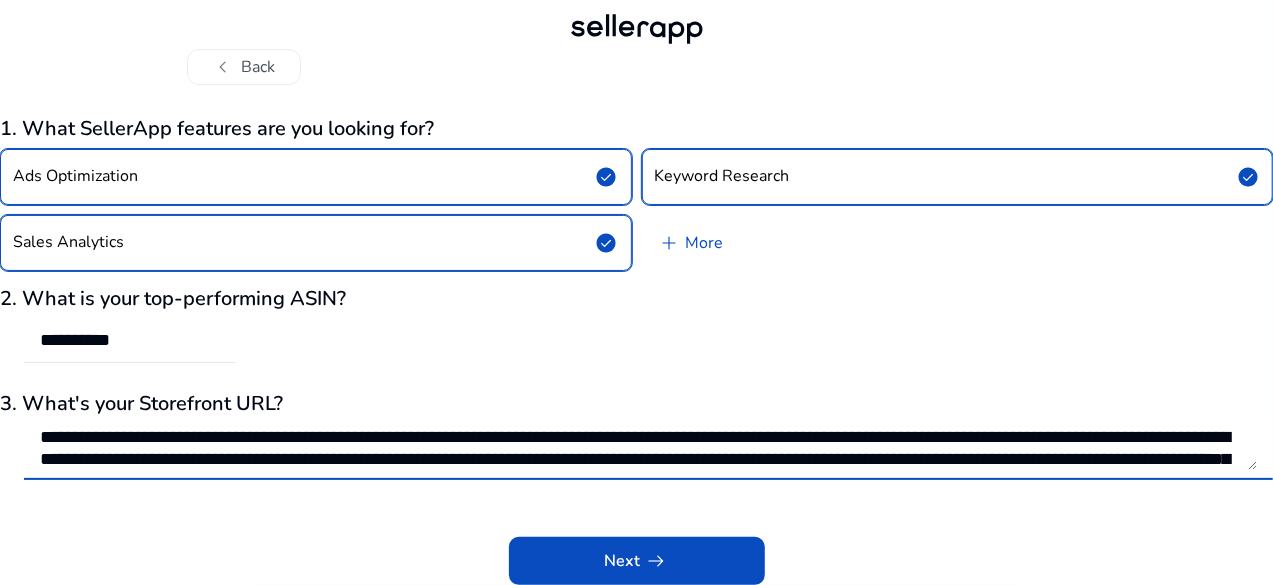scroll, scrollTop: 133, scrollLeft: 0, axis: vertical 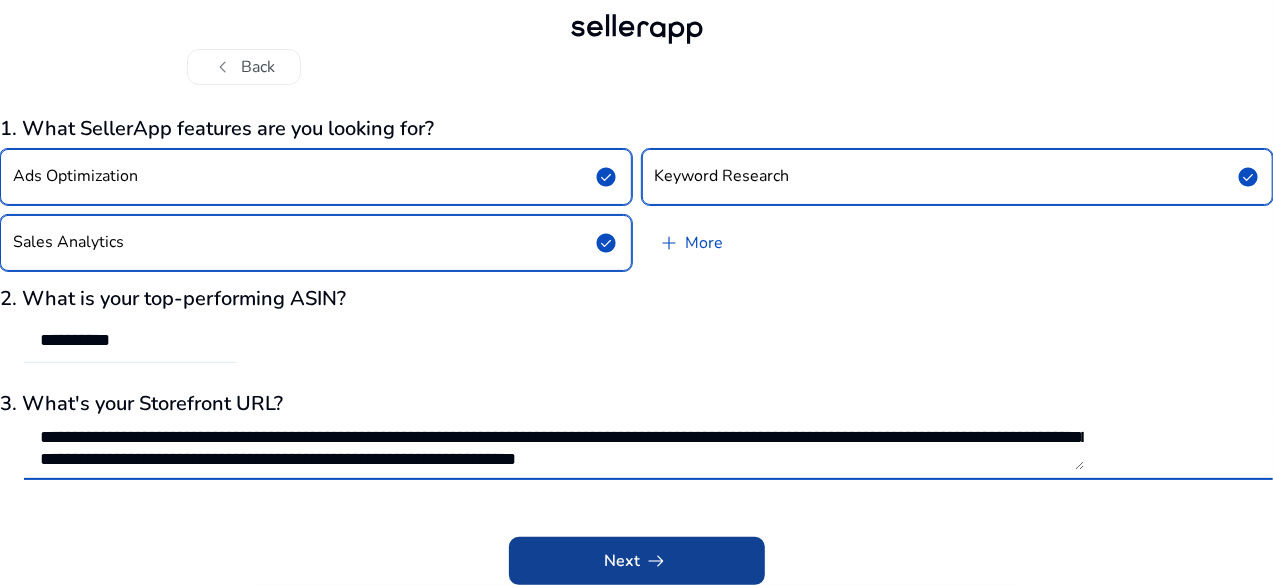 type on "**********" 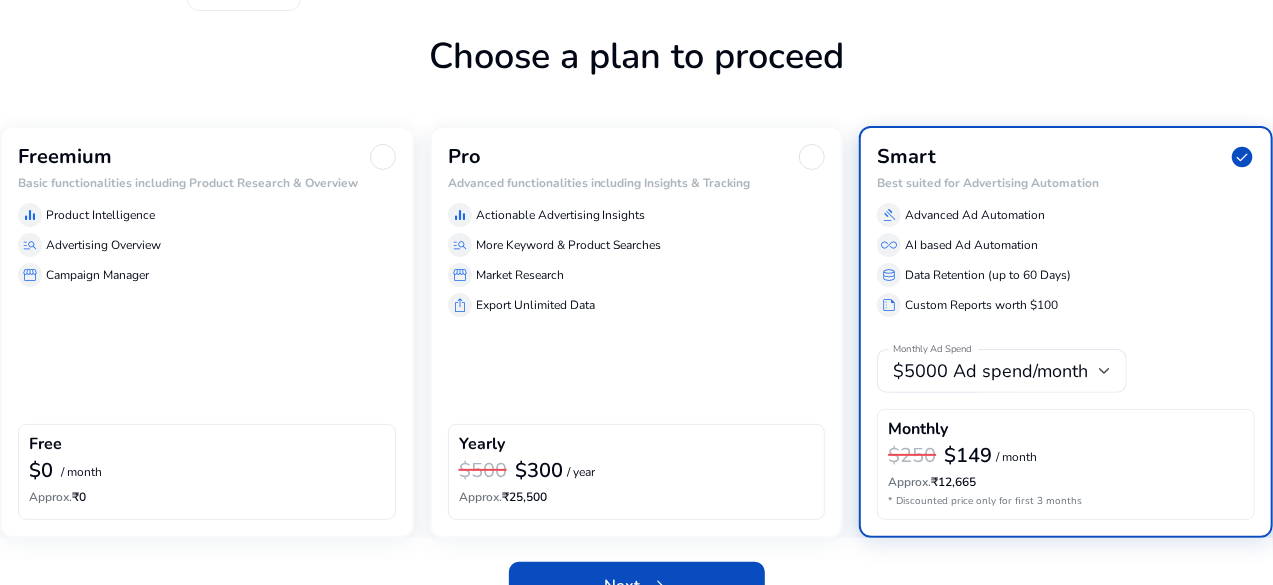 scroll, scrollTop: 139, scrollLeft: 0, axis: vertical 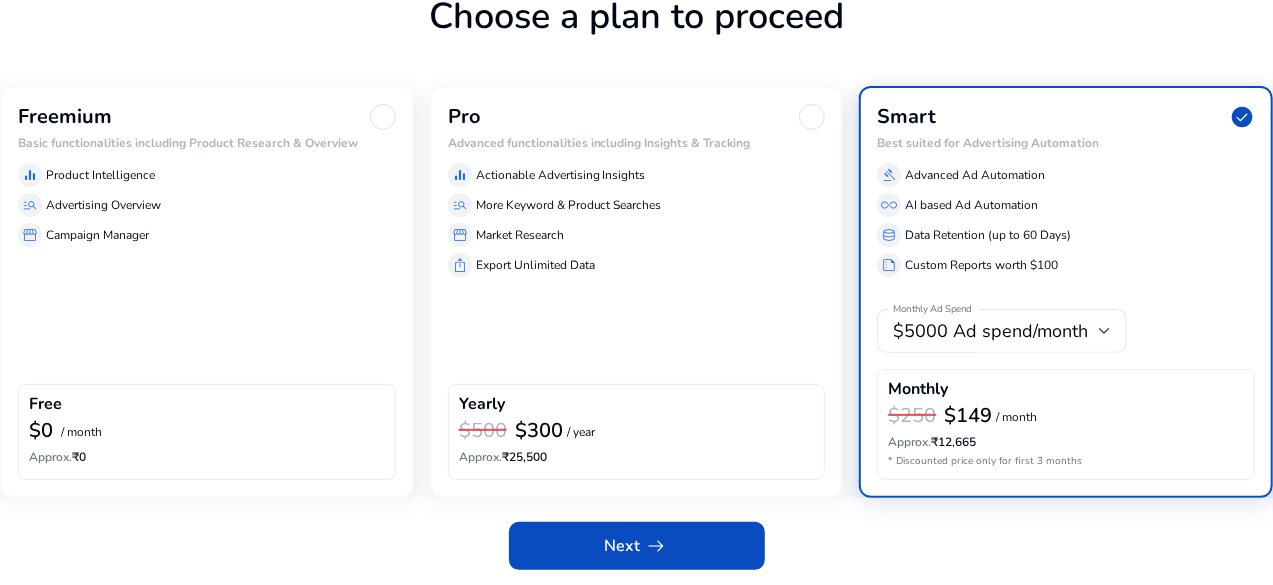 click 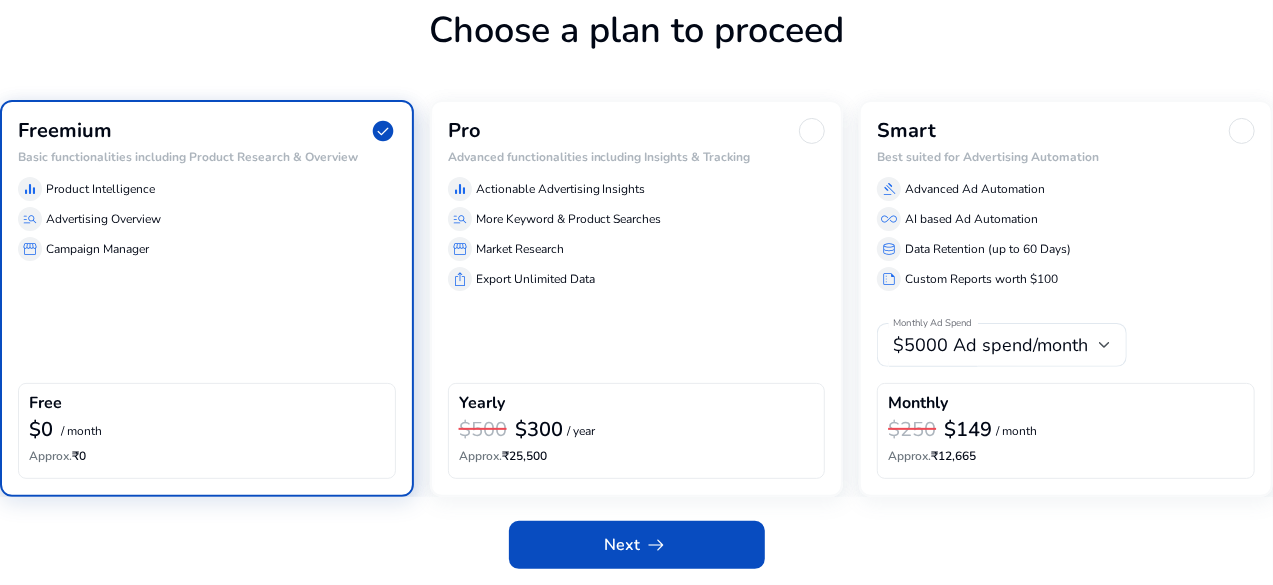 scroll, scrollTop: 124, scrollLeft: 0, axis: vertical 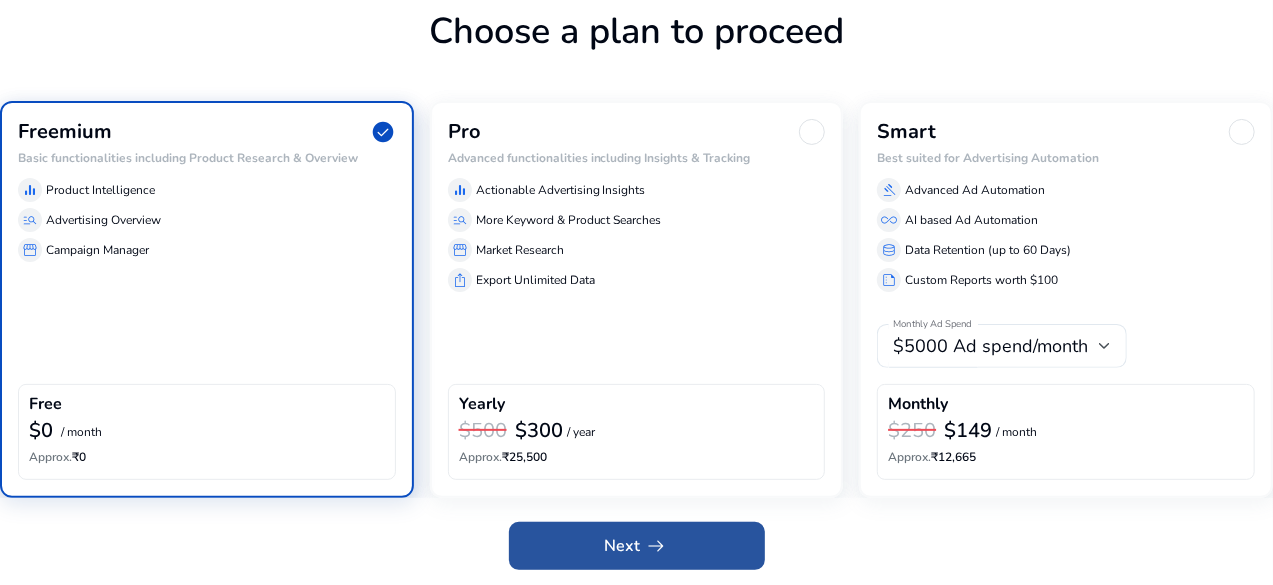 drag, startPoint x: 620, startPoint y: 546, endPoint x: 562, endPoint y: 556, distance: 58.855755 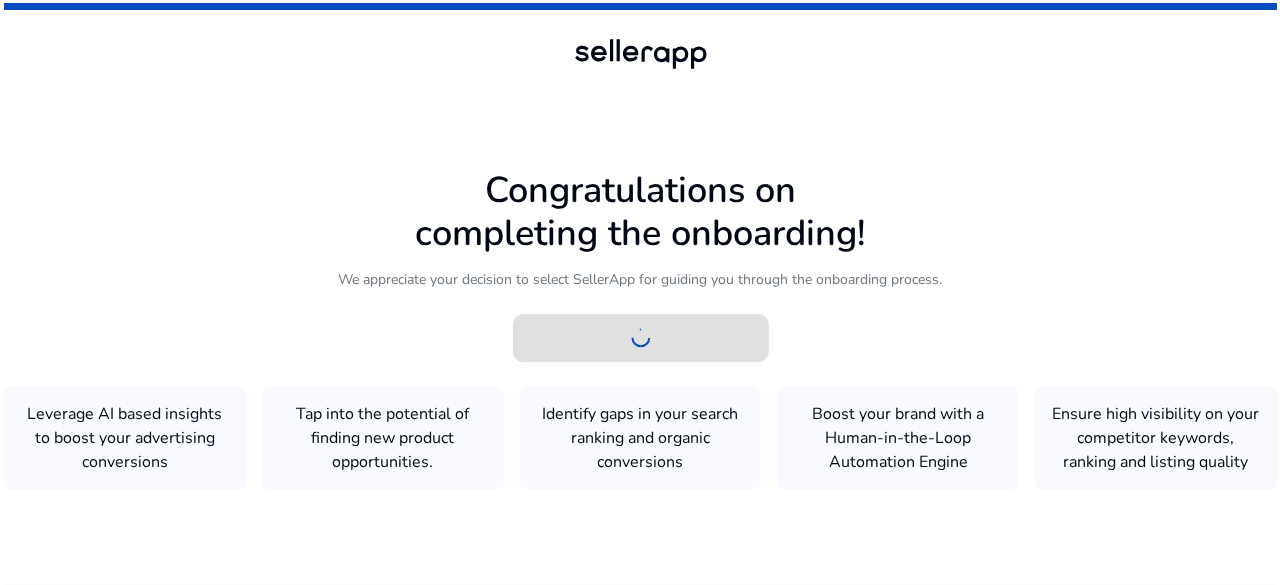 scroll, scrollTop: 0, scrollLeft: 0, axis: both 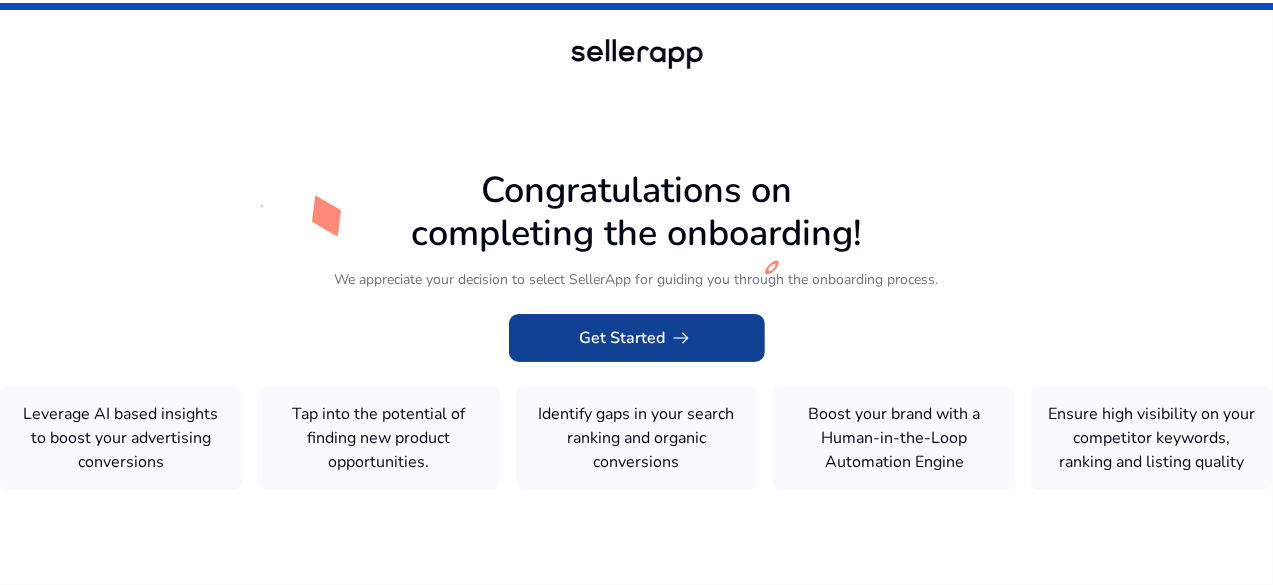 click on "Get Started   arrow_right_alt" 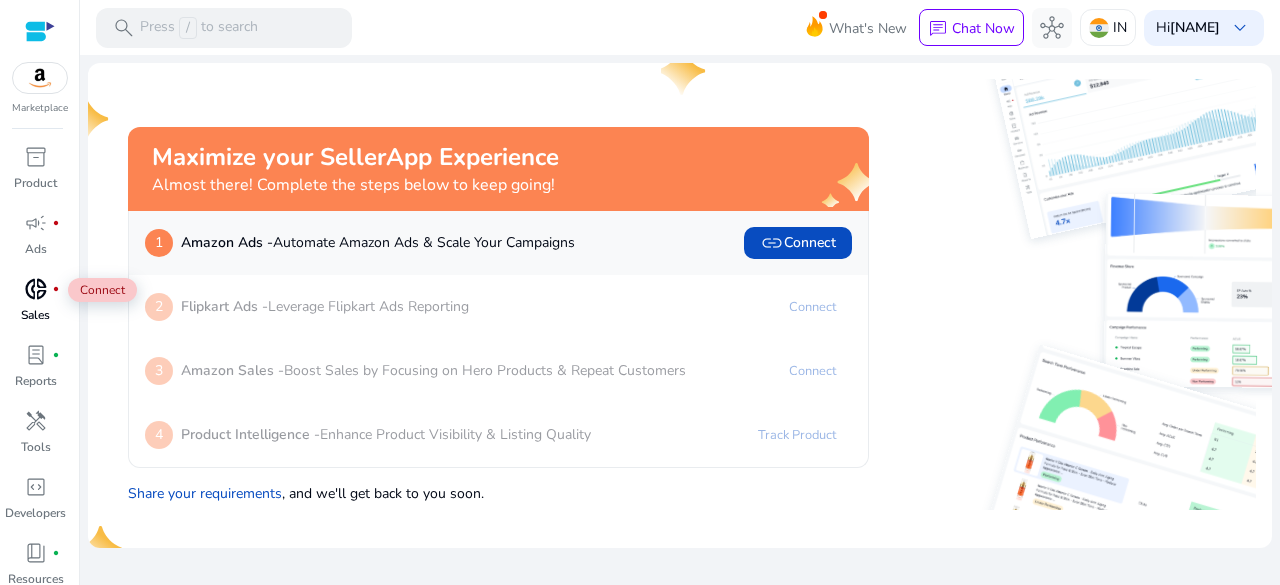 click on "donut_small" at bounding box center [36, 289] 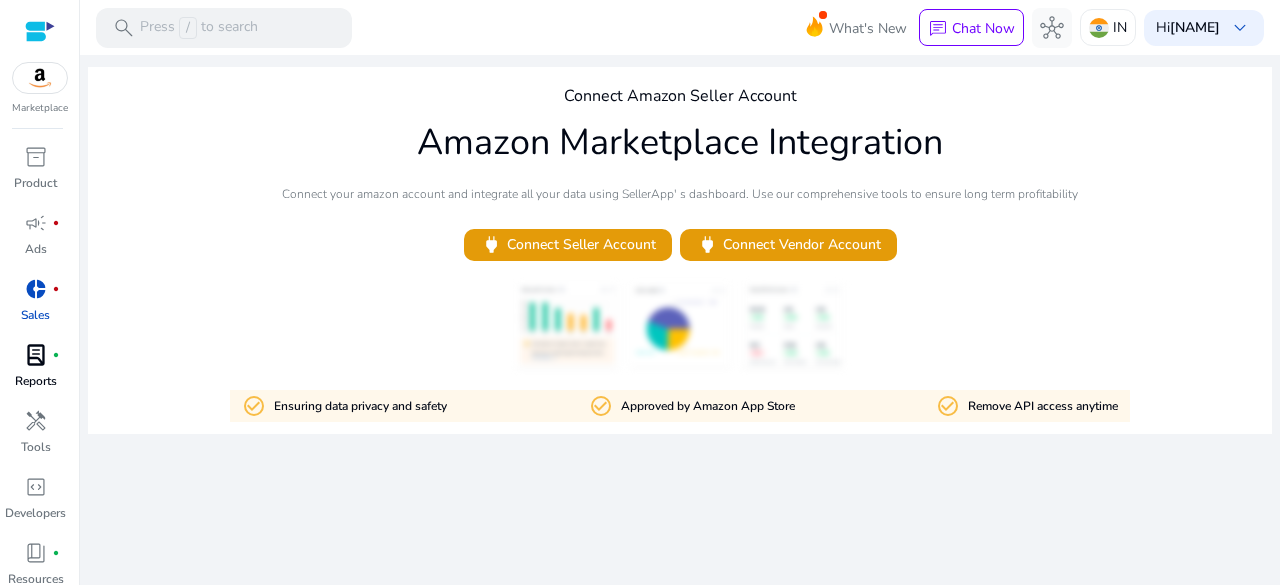 click on "Reports" at bounding box center (36, 381) 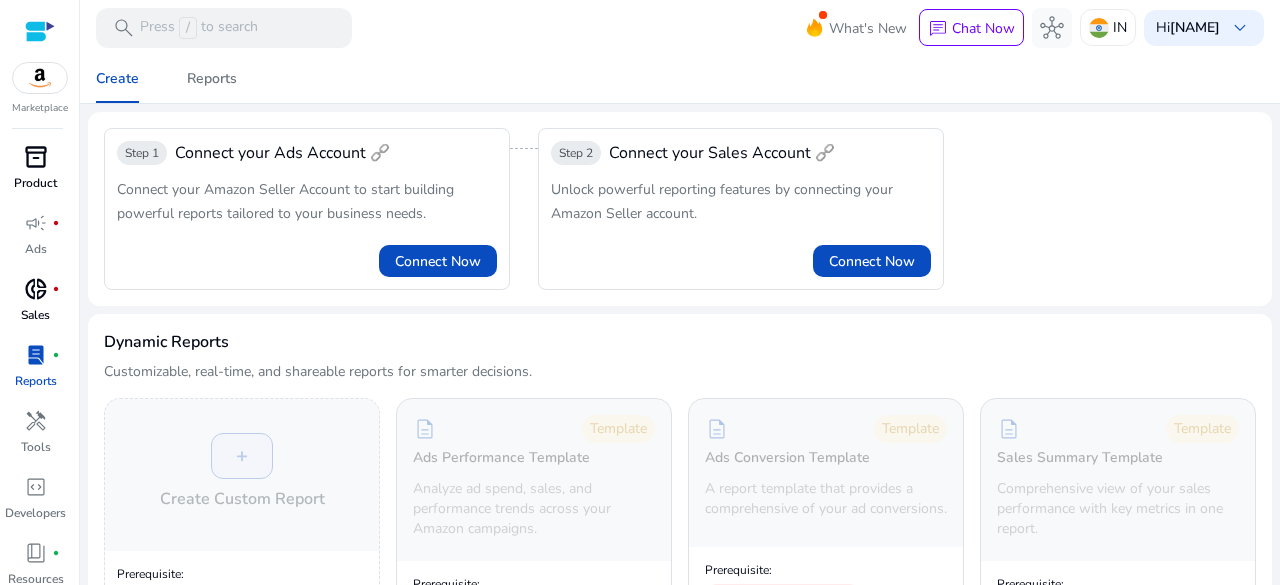 click on "inventory_2" at bounding box center (36, 157) 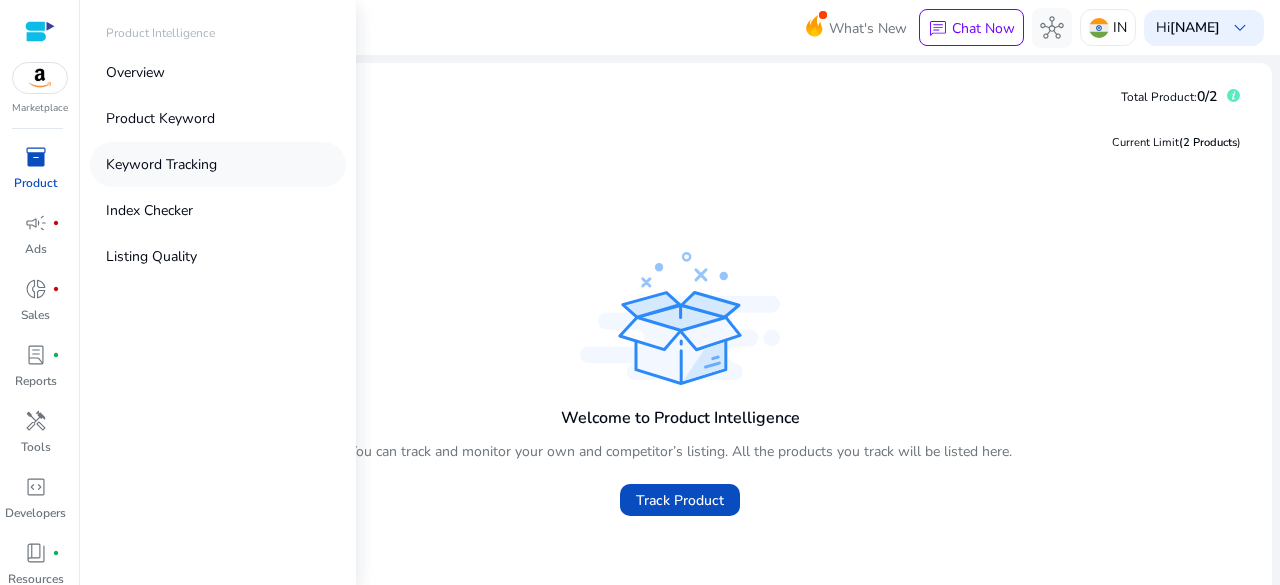 click on "Keyword Tracking" at bounding box center (161, 164) 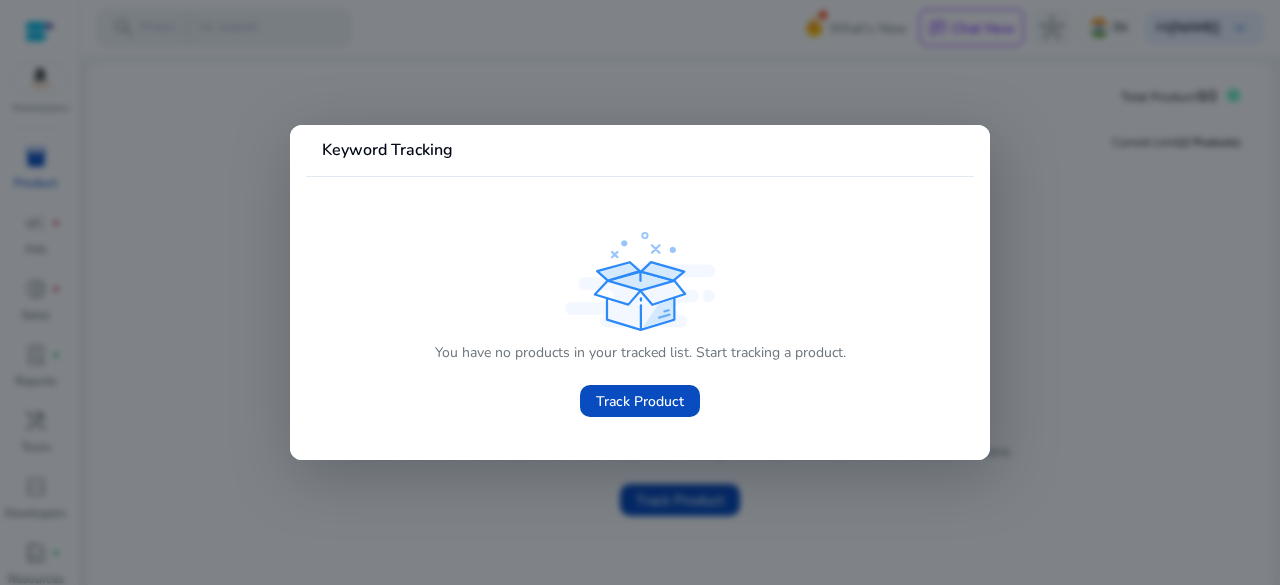 click on "You have no products in your tracked list. Start tracking a product.  Track Product" 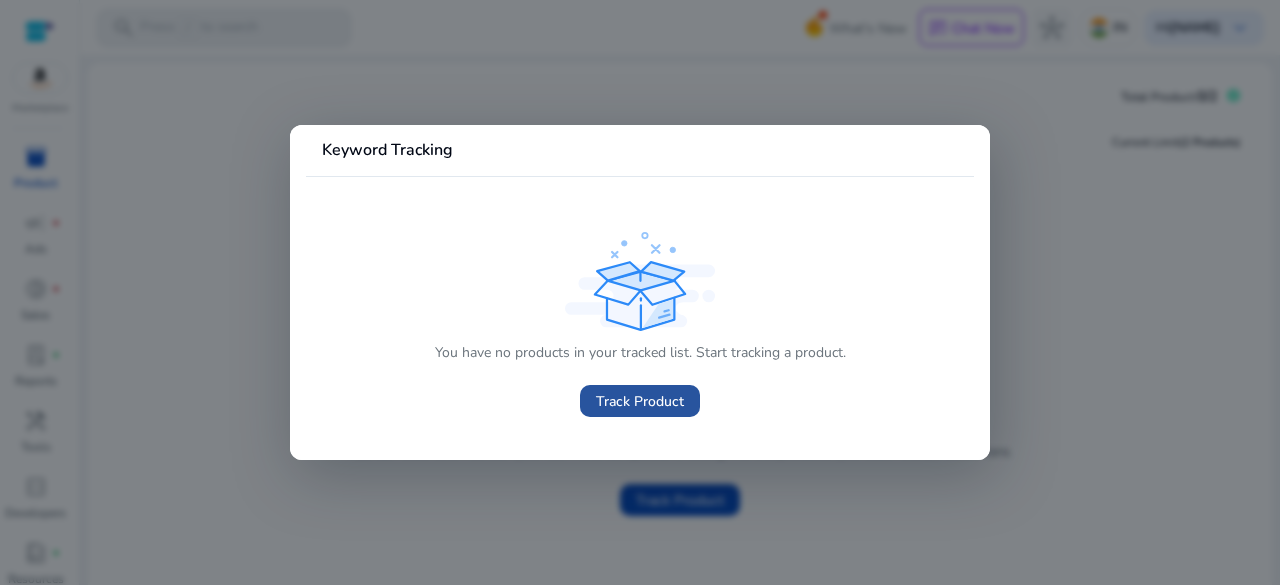 click 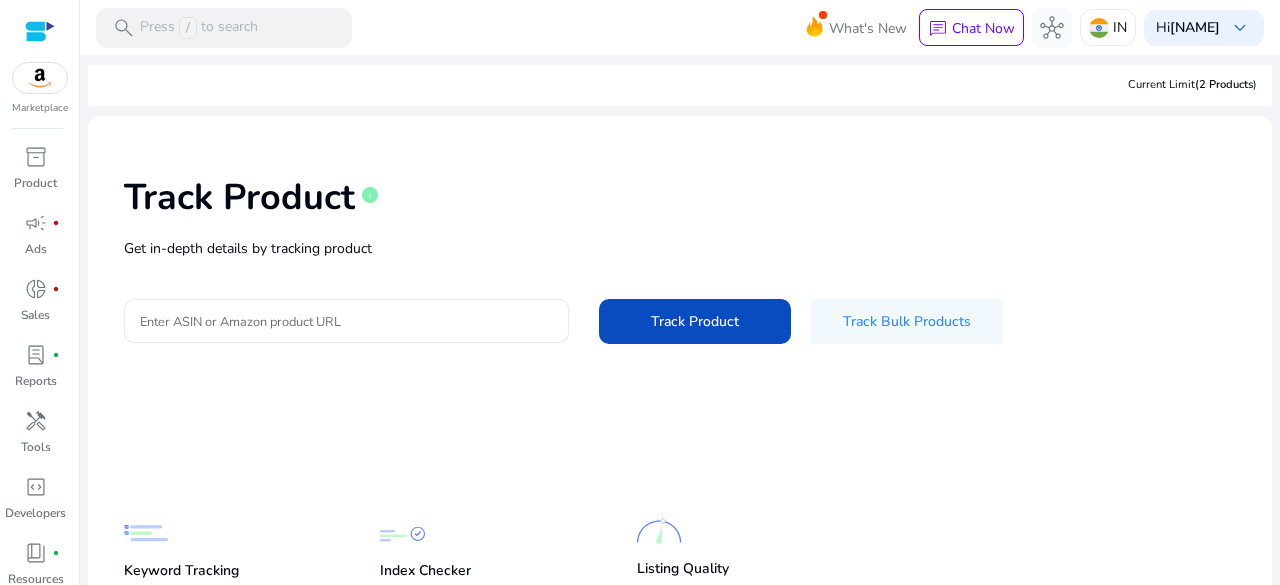 click on "Enter ASIN or Amazon product URL" at bounding box center [346, 321] 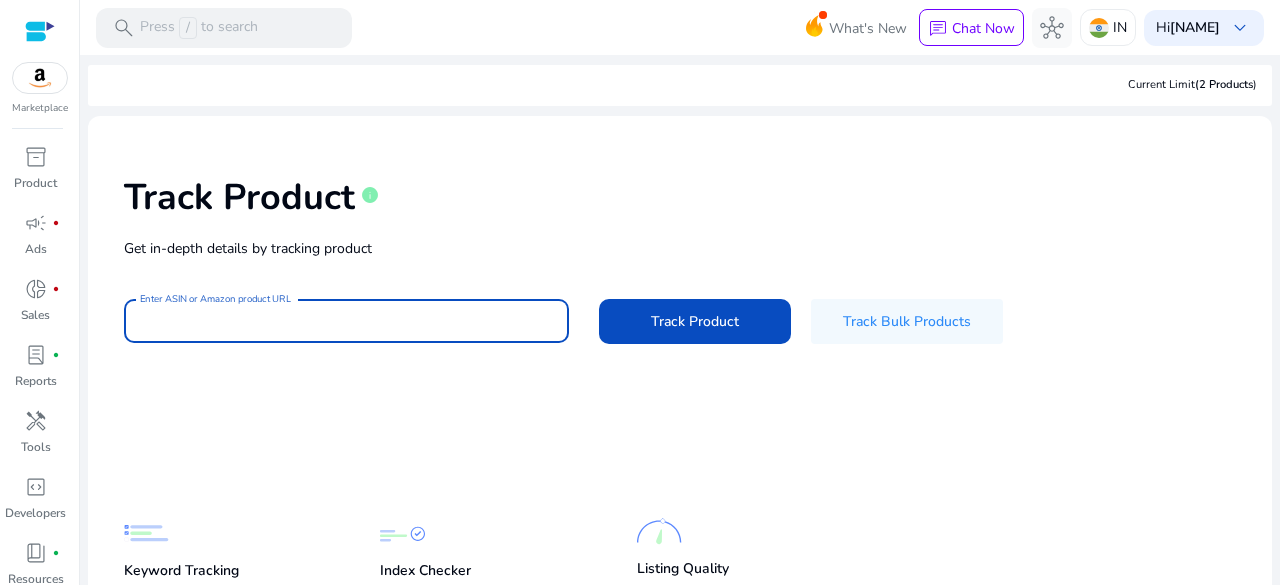 paste on "**********" 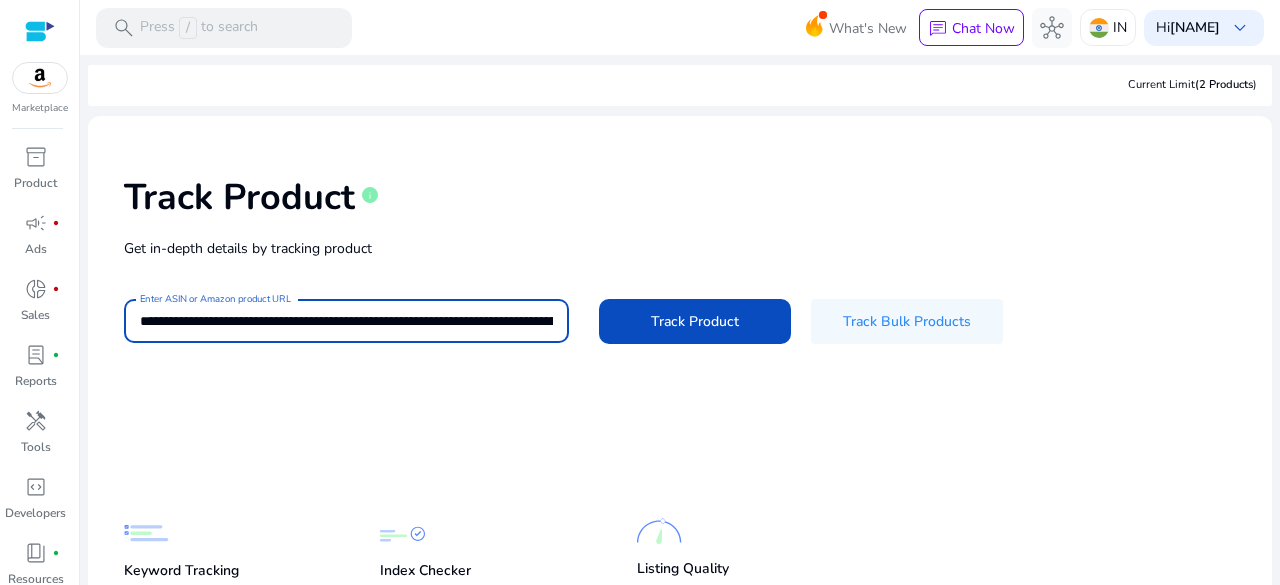 scroll, scrollTop: 0, scrollLeft: 0, axis: both 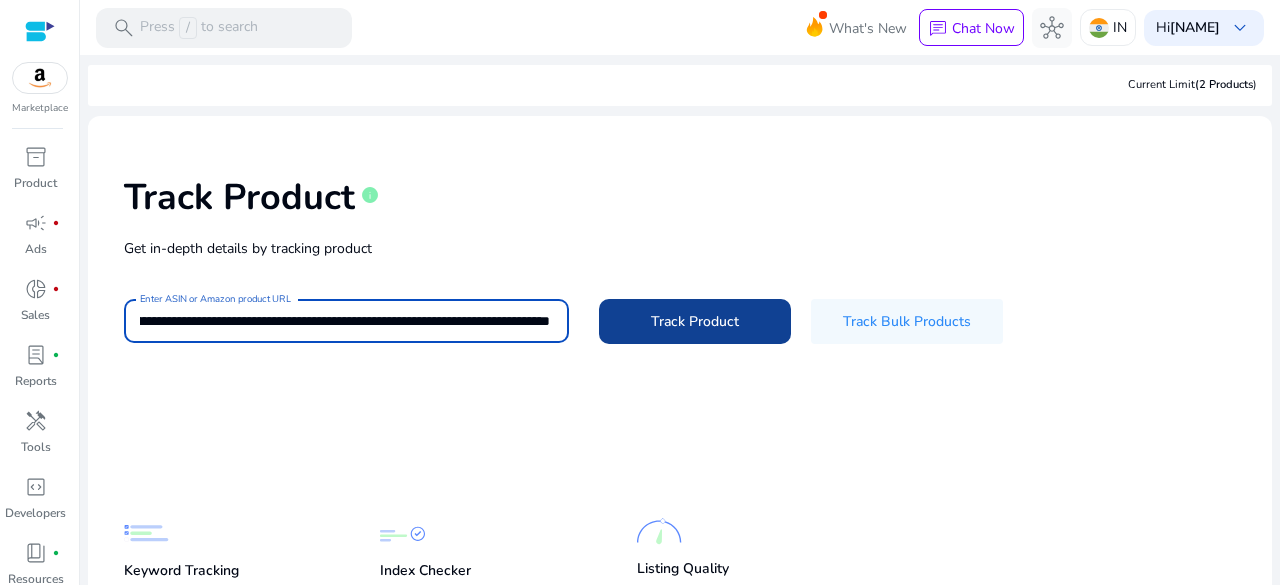 type on "**********" 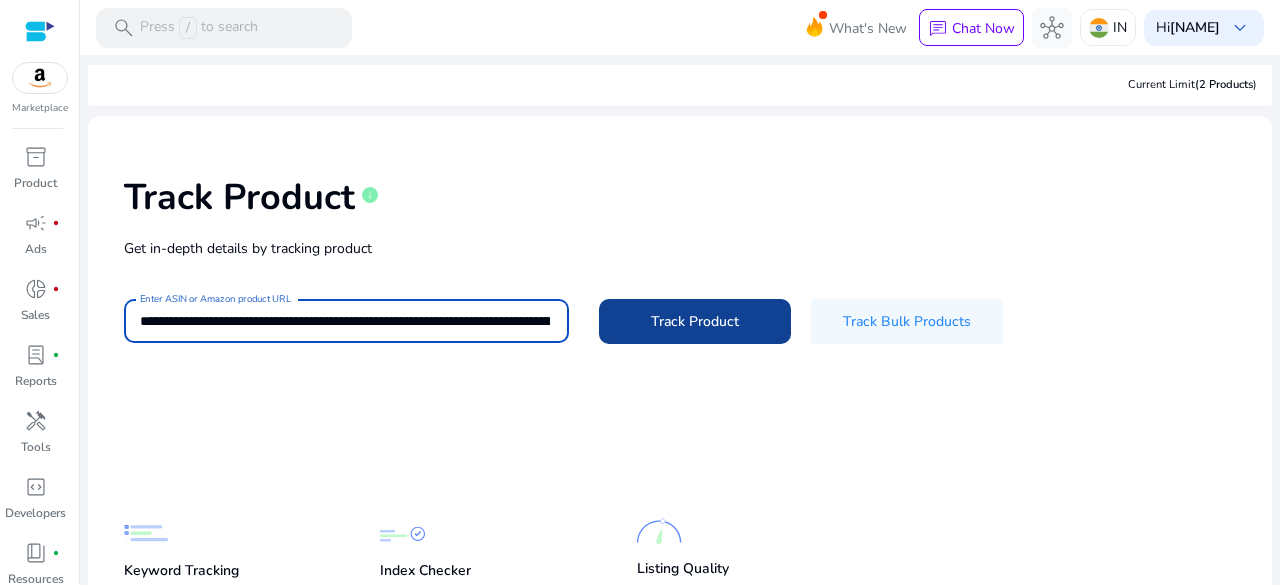 click 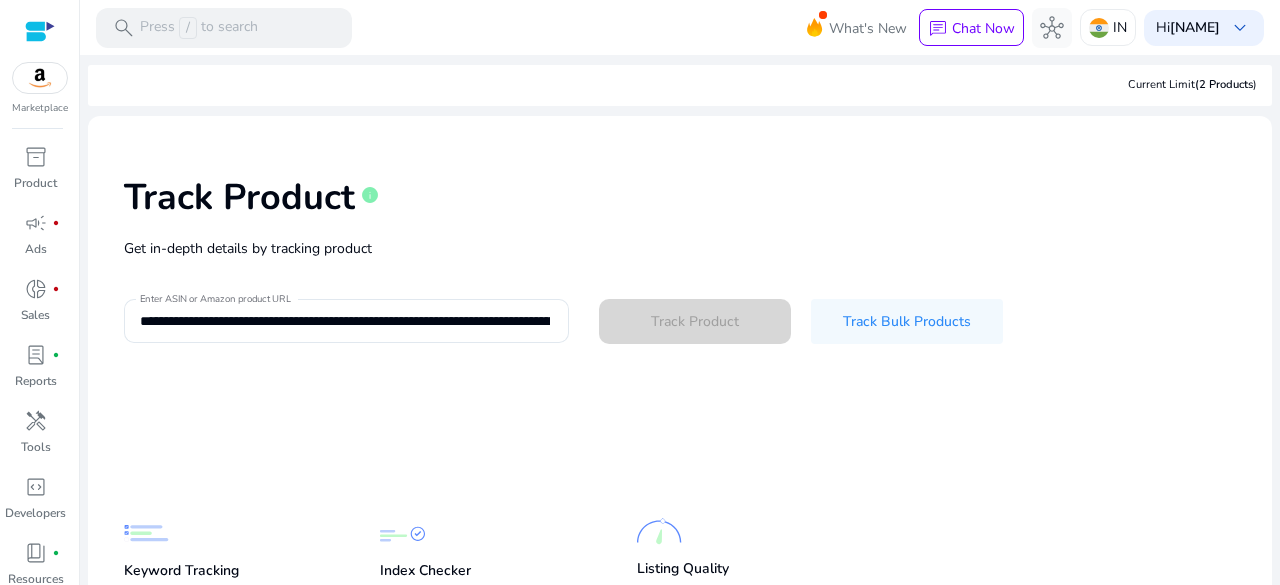 type 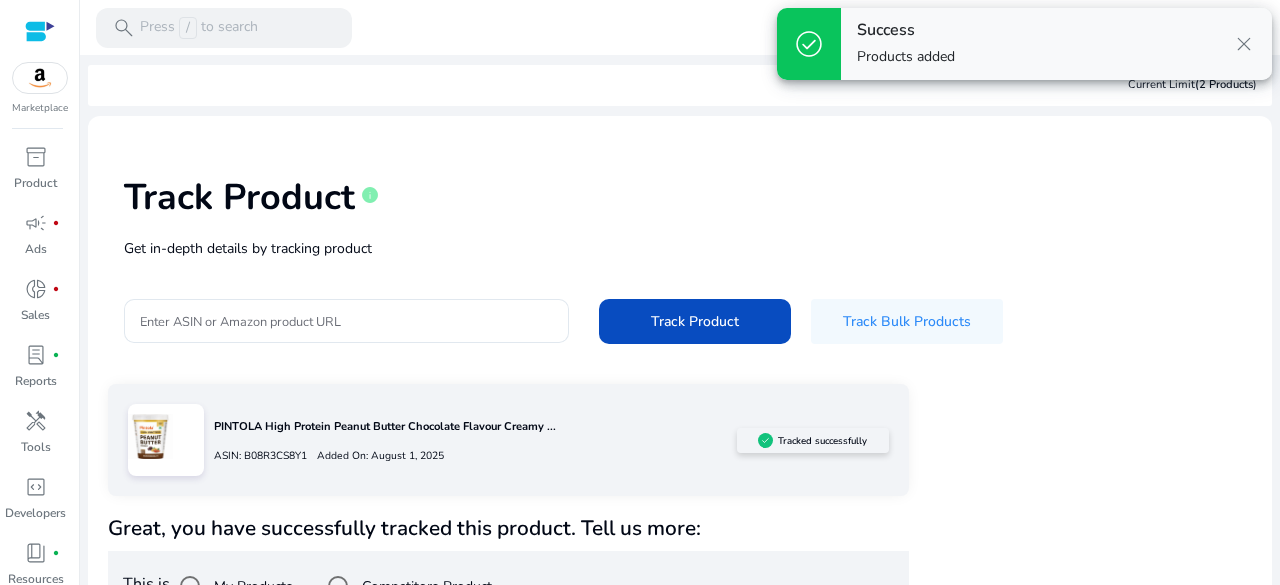scroll, scrollTop: 50, scrollLeft: 0, axis: vertical 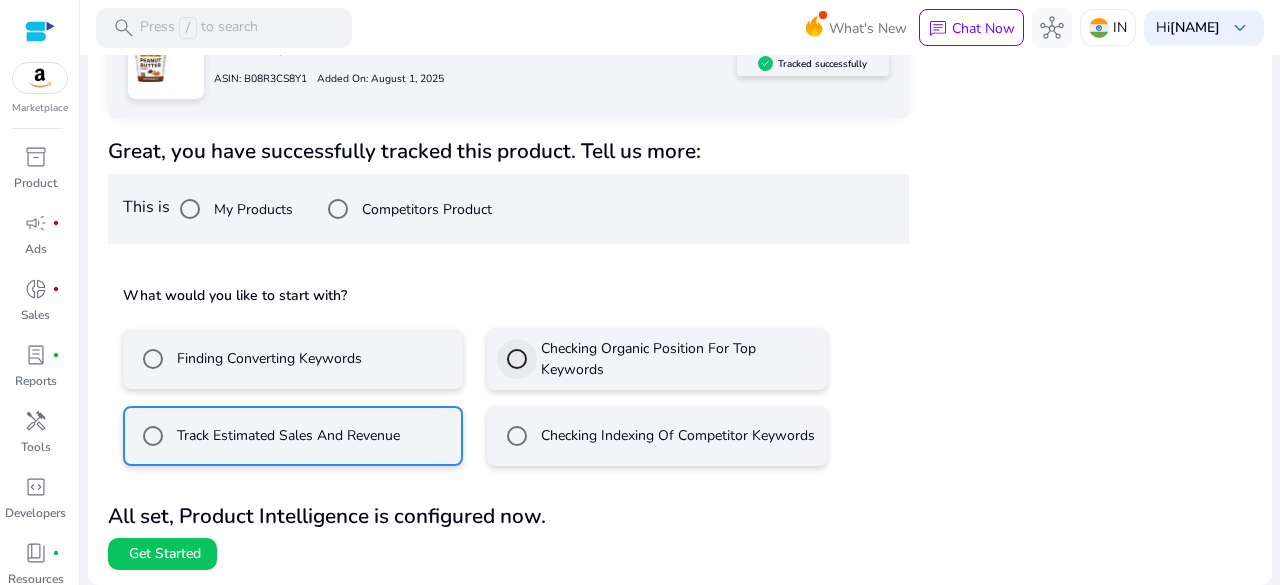 drag, startPoint x: 506, startPoint y: 522, endPoint x: 491, endPoint y: 374, distance: 148.7582 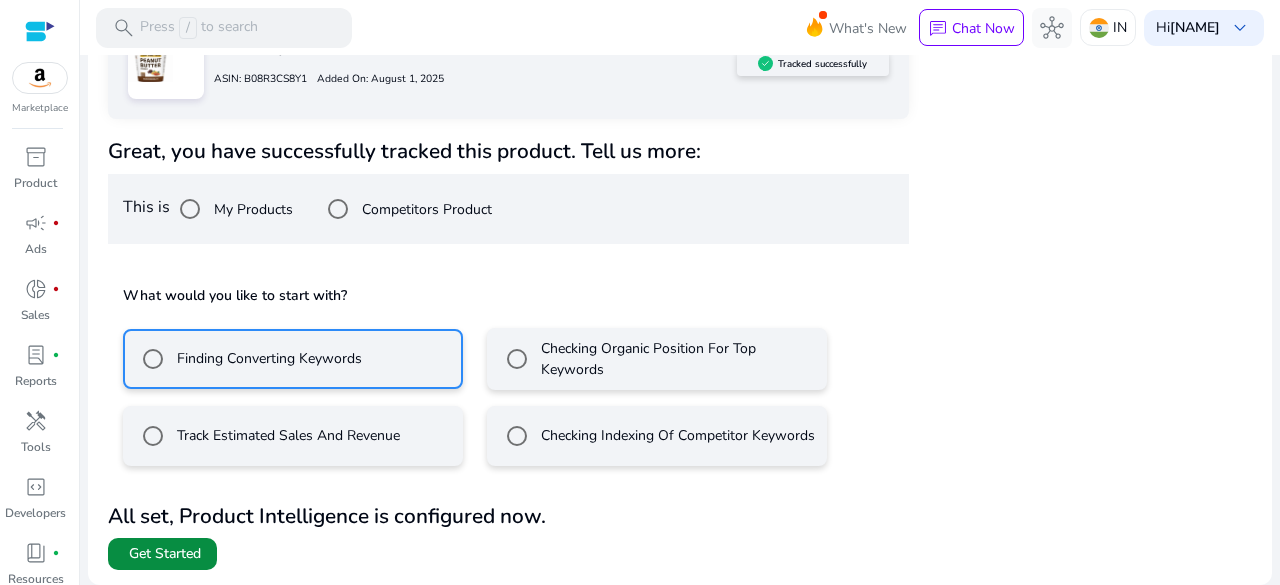 click at bounding box center (162, 554) 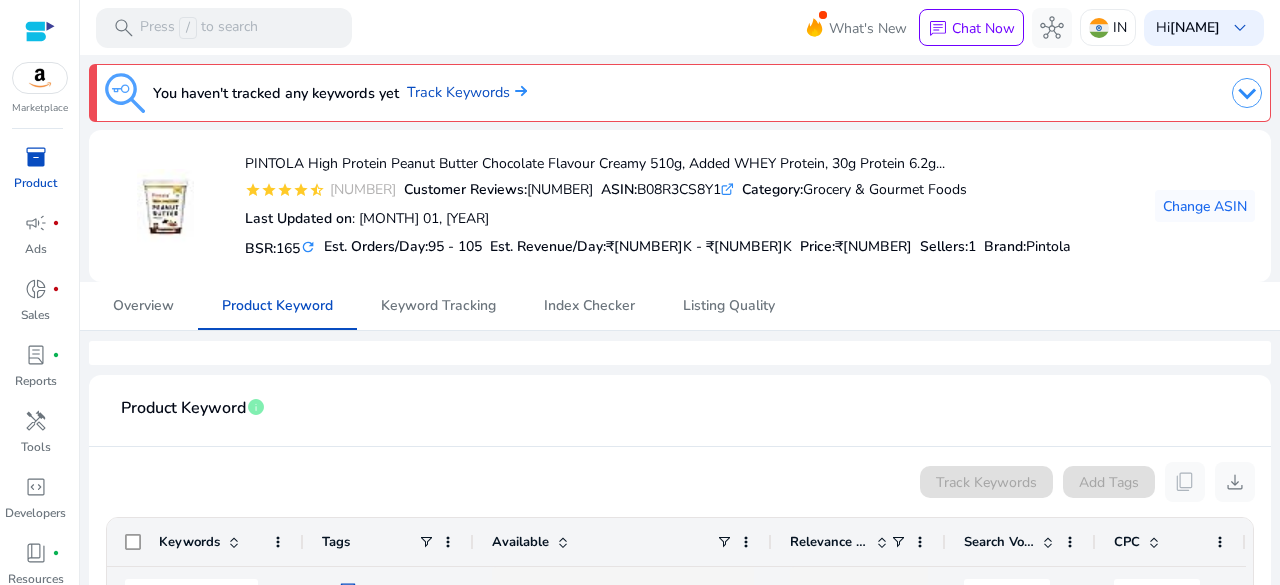 scroll, scrollTop: 230, scrollLeft: 0, axis: vertical 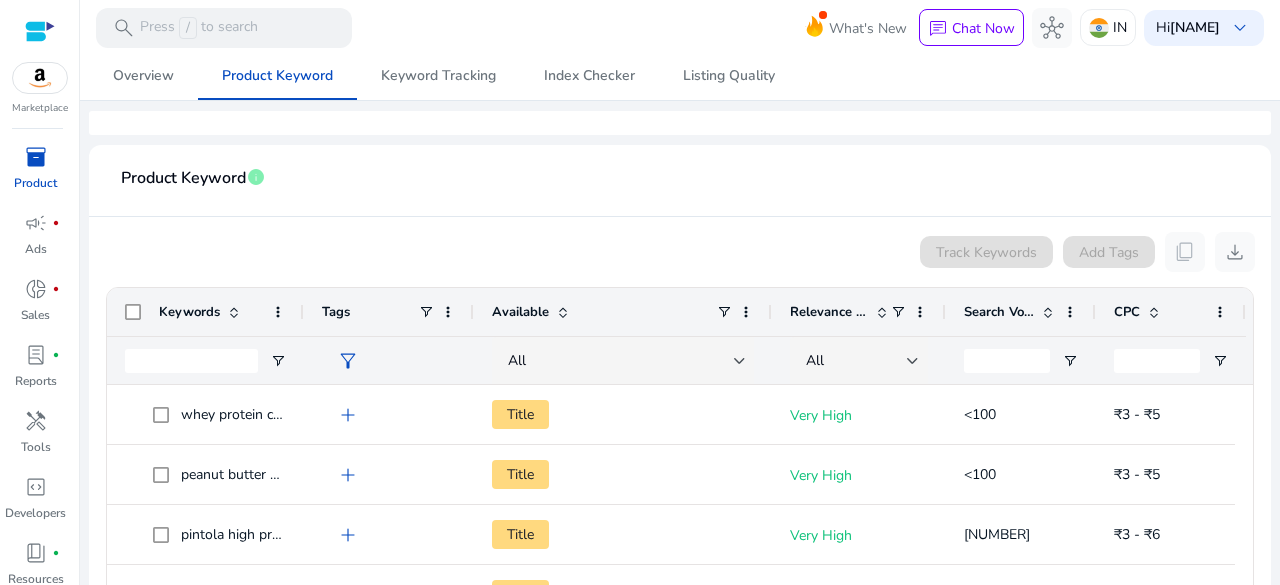 click 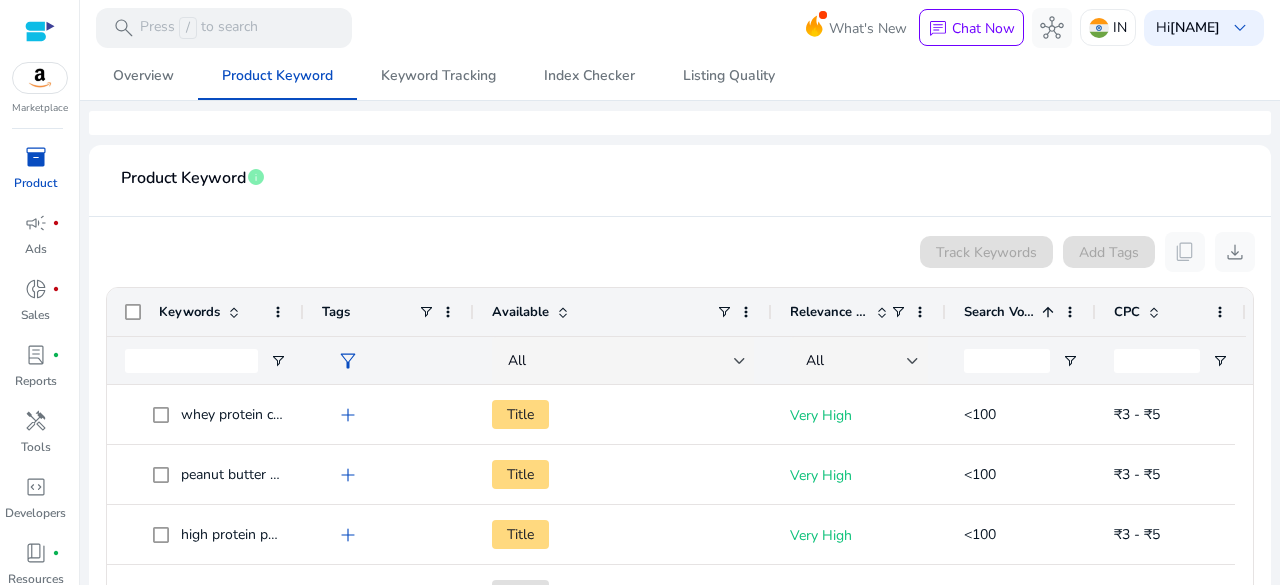 click 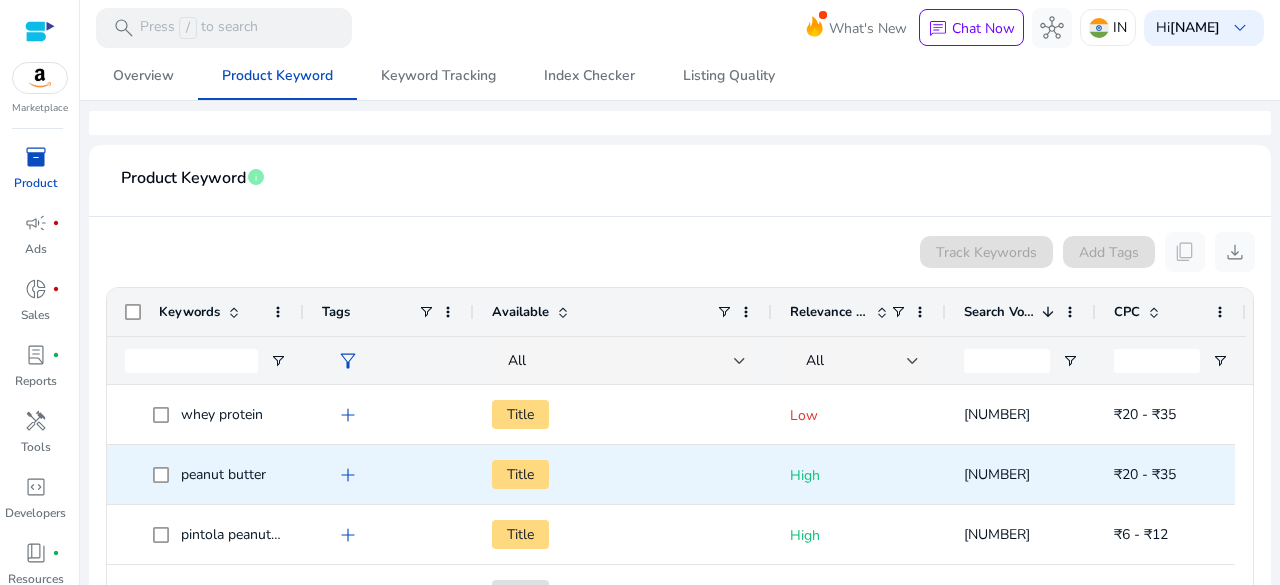 scroll, scrollTop: 16, scrollLeft: 0, axis: vertical 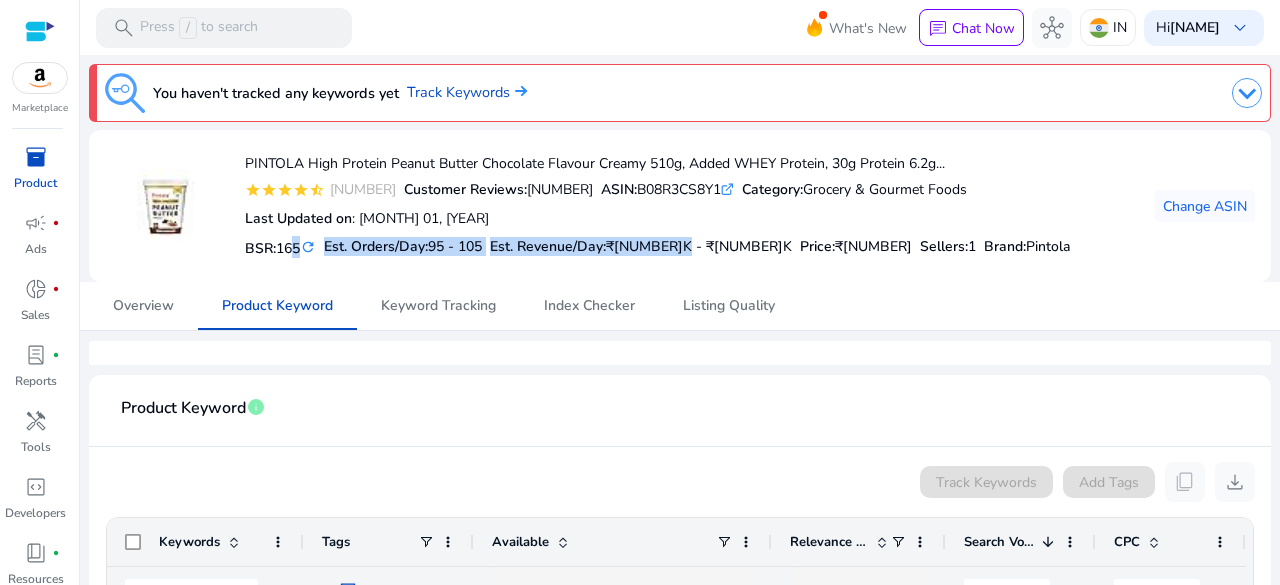 drag, startPoint x: 295, startPoint y: 244, endPoint x: 686, endPoint y: 239, distance: 391.03198 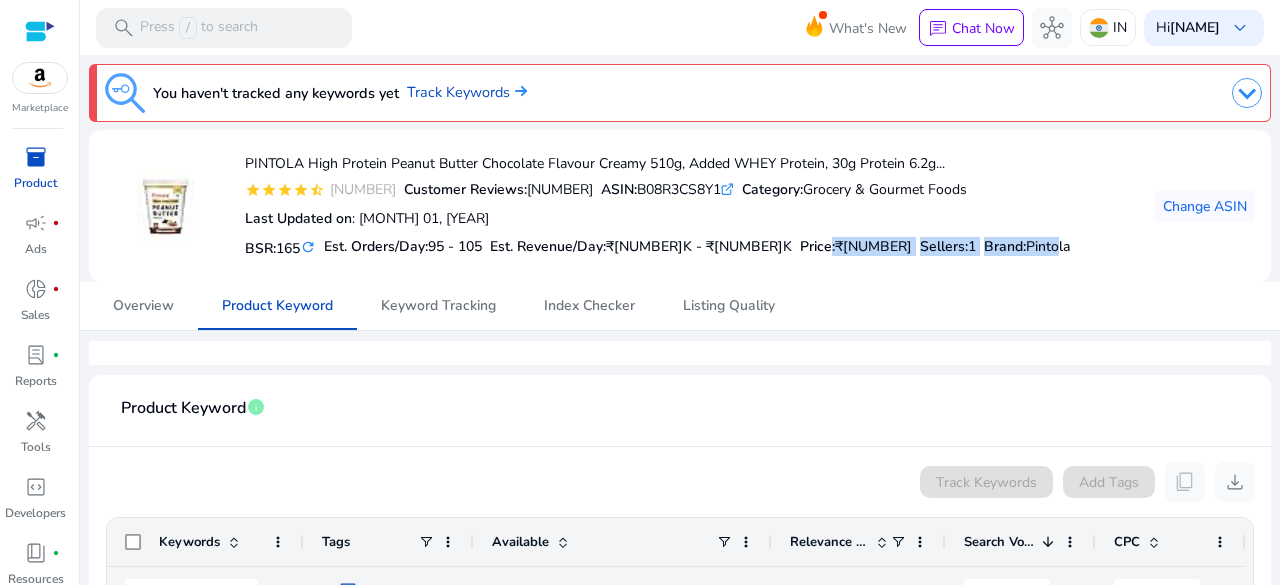drag, startPoint x: 769, startPoint y: 243, endPoint x: 974, endPoint y: 245, distance: 205.00975 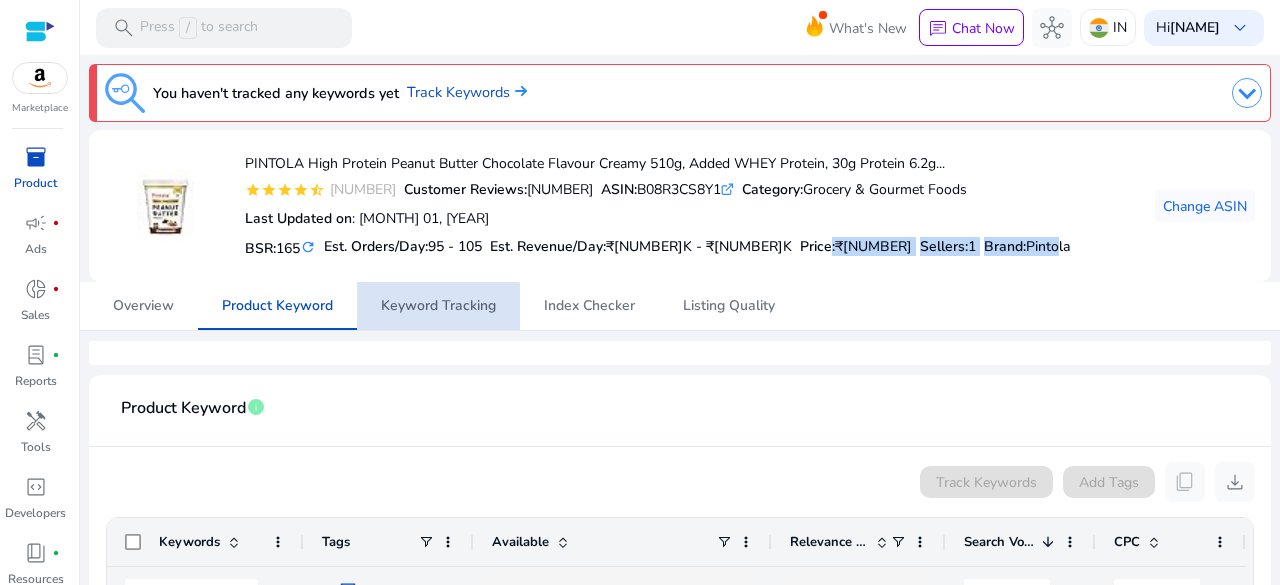 click on "Keyword Tracking" at bounding box center (438, 306) 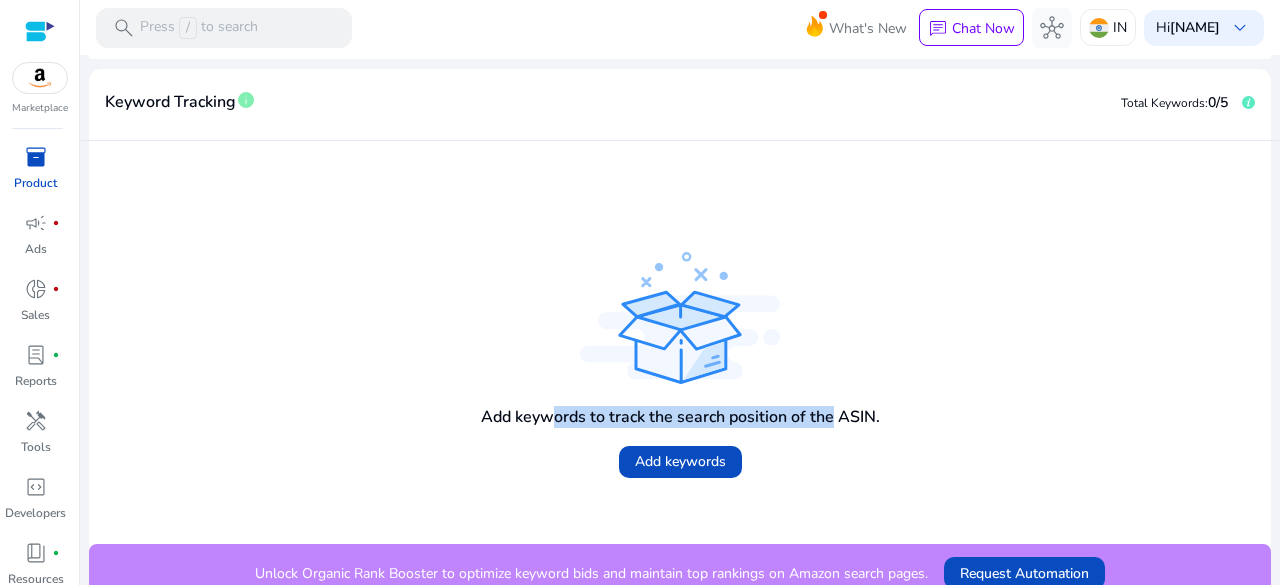 drag, startPoint x: 551, startPoint y: 418, endPoint x: 832, endPoint y: 415, distance: 281.01602 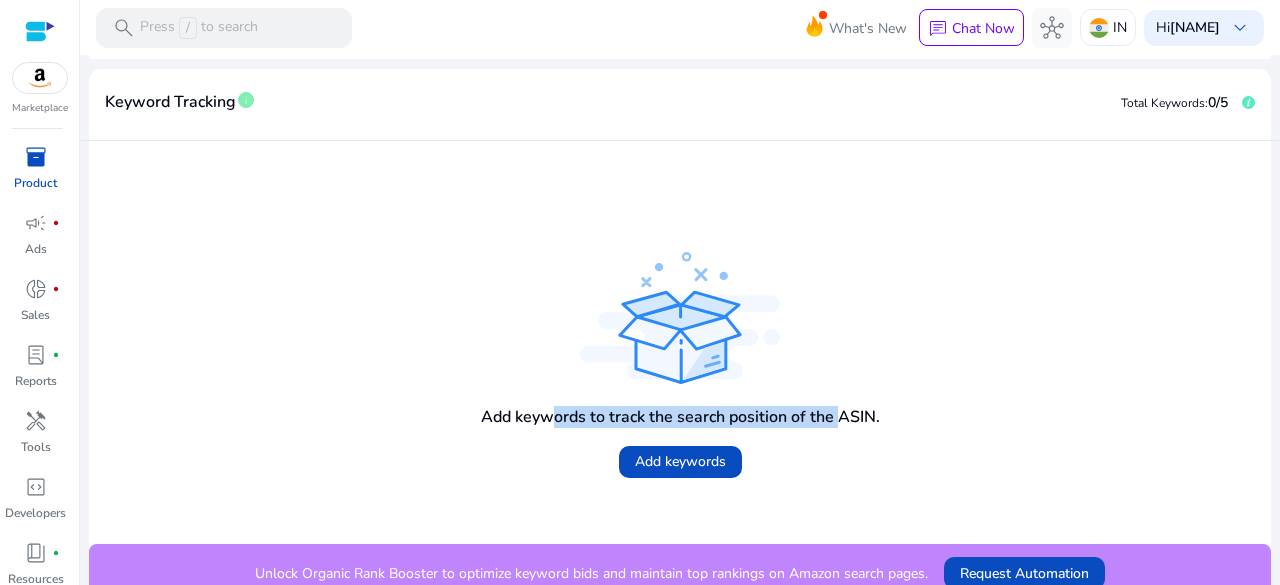click on "Add keywords to track the search position of the ASIN." at bounding box center [680, 417] 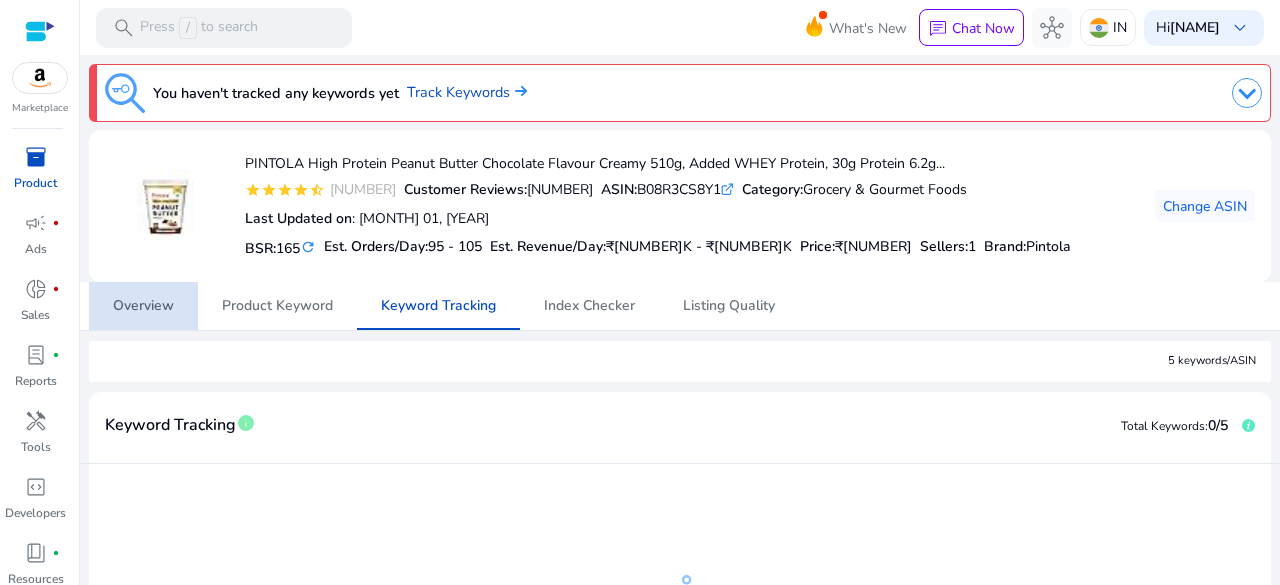 click on "Overview" at bounding box center (143, 306) 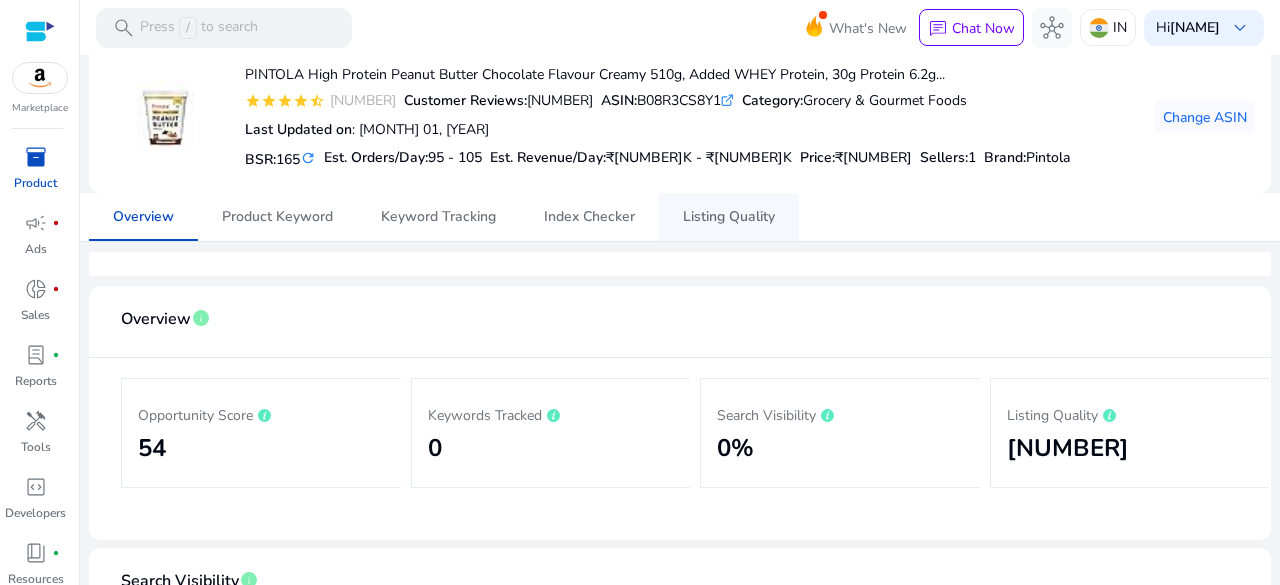 click on "Listing Quality" at bounding box center (729, 217) 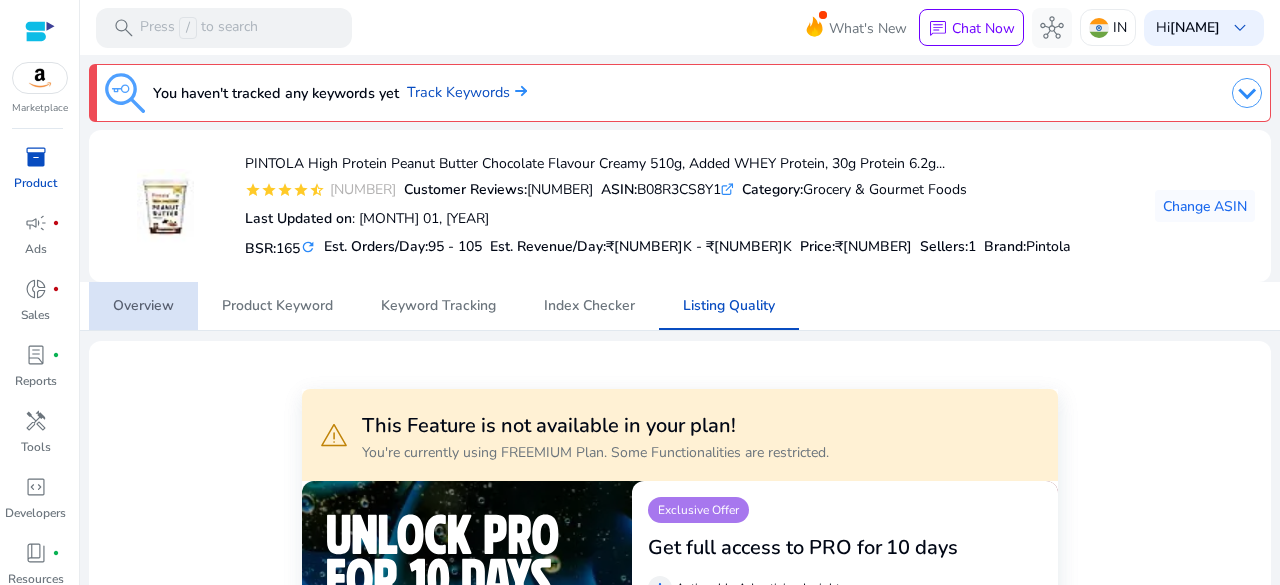 click on "Overview" at bounding box center (143, 306) 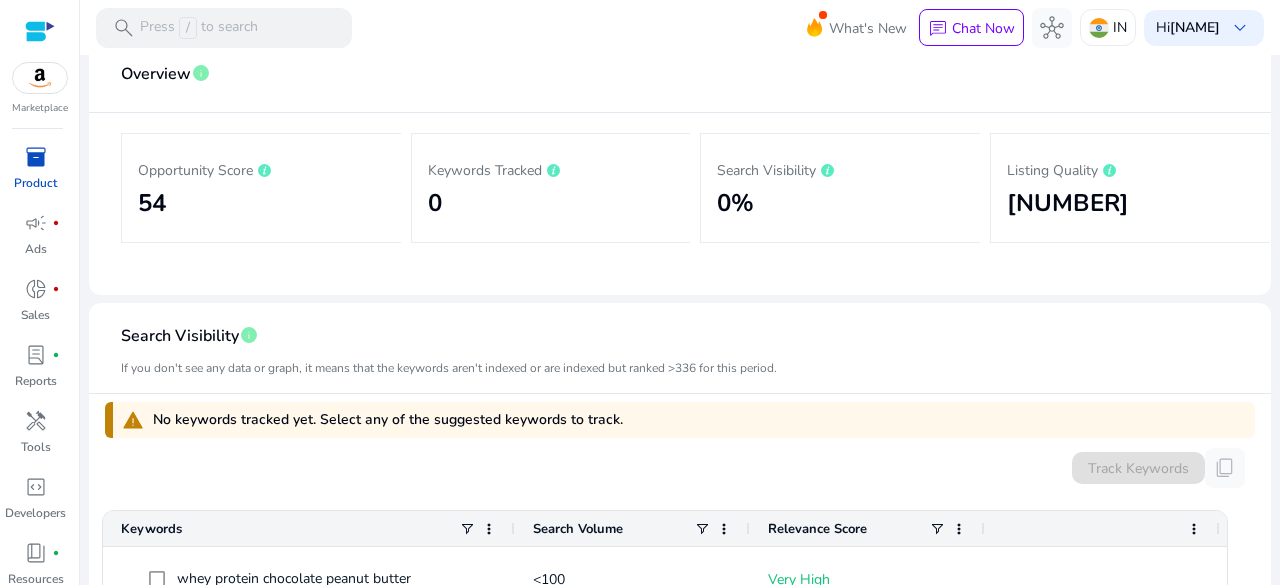 scroll, scrollTop: 492, scrollLeft: 0, axis: vertical 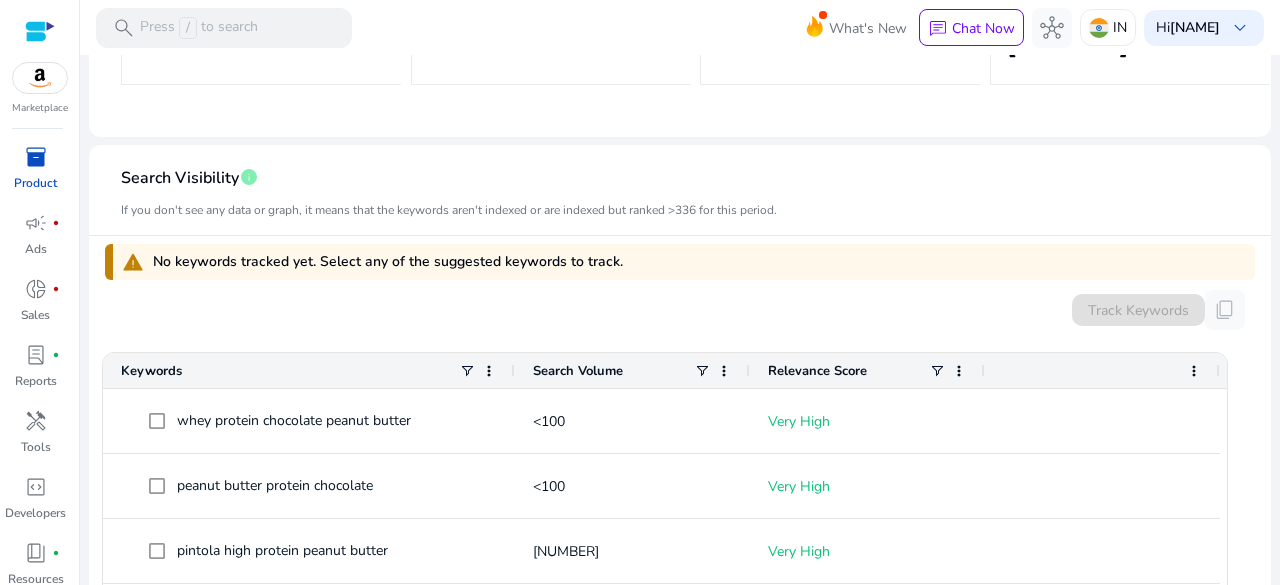 click on "Track Keywords" 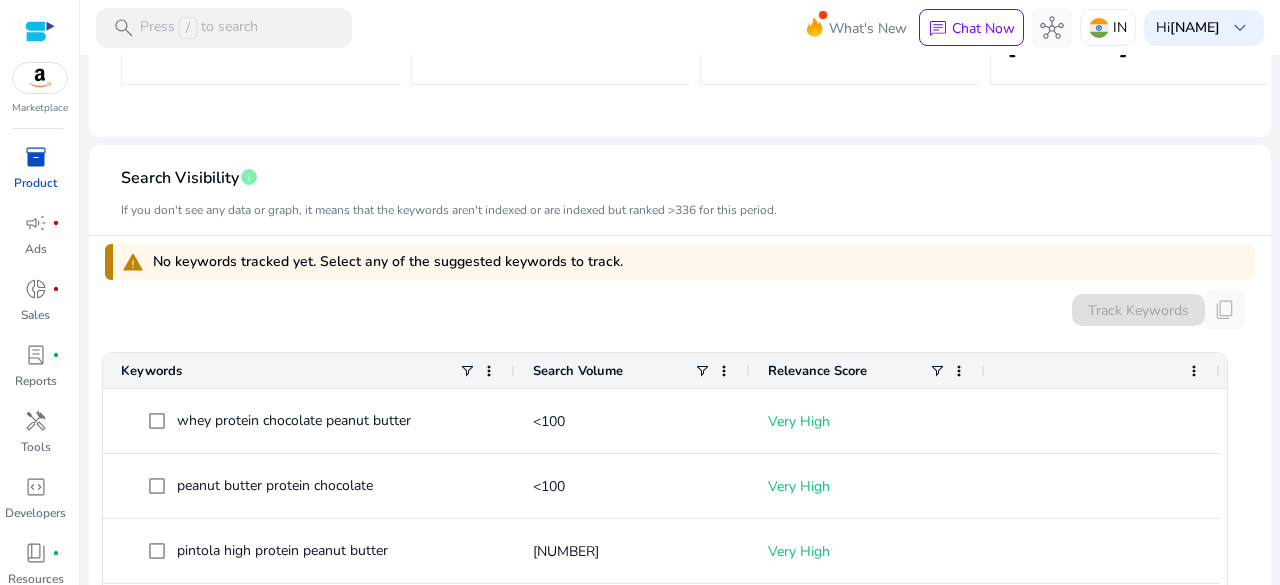 click on "content_copy" 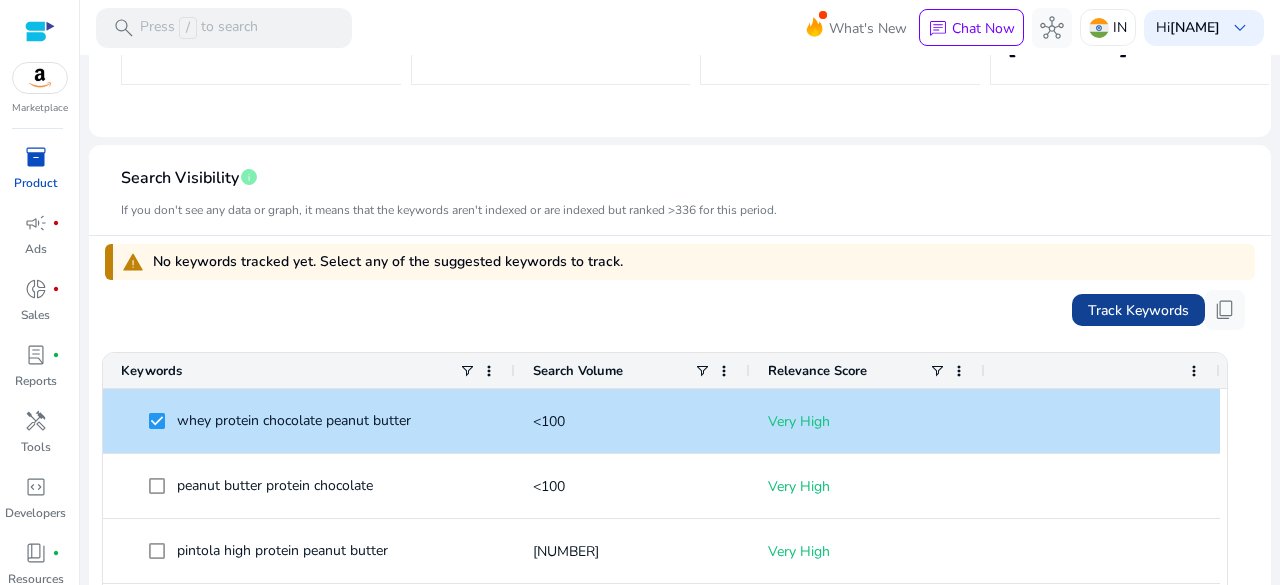 click on "Track Keywords" 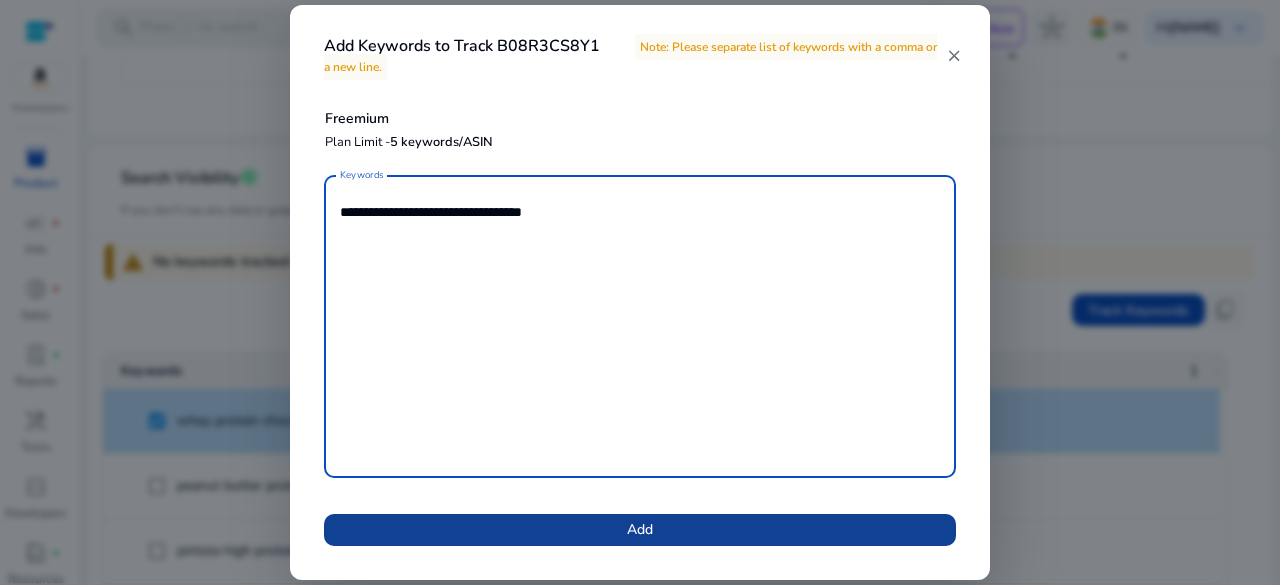 click at bounding box center [640, 530] 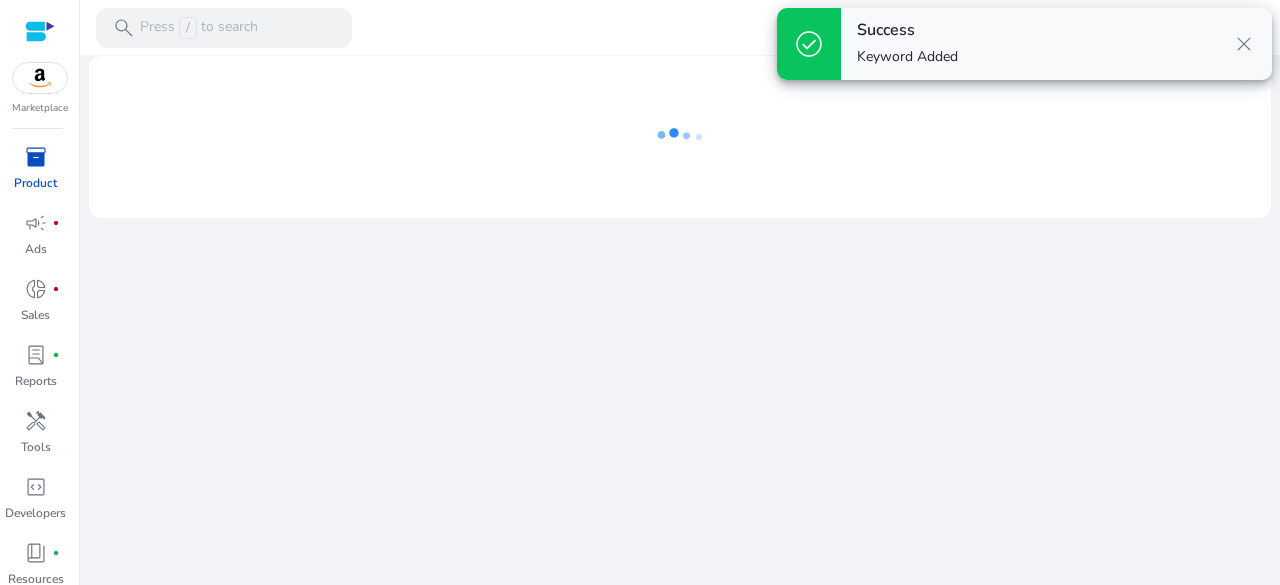 click on "close" at bounding box center (1244, 44) 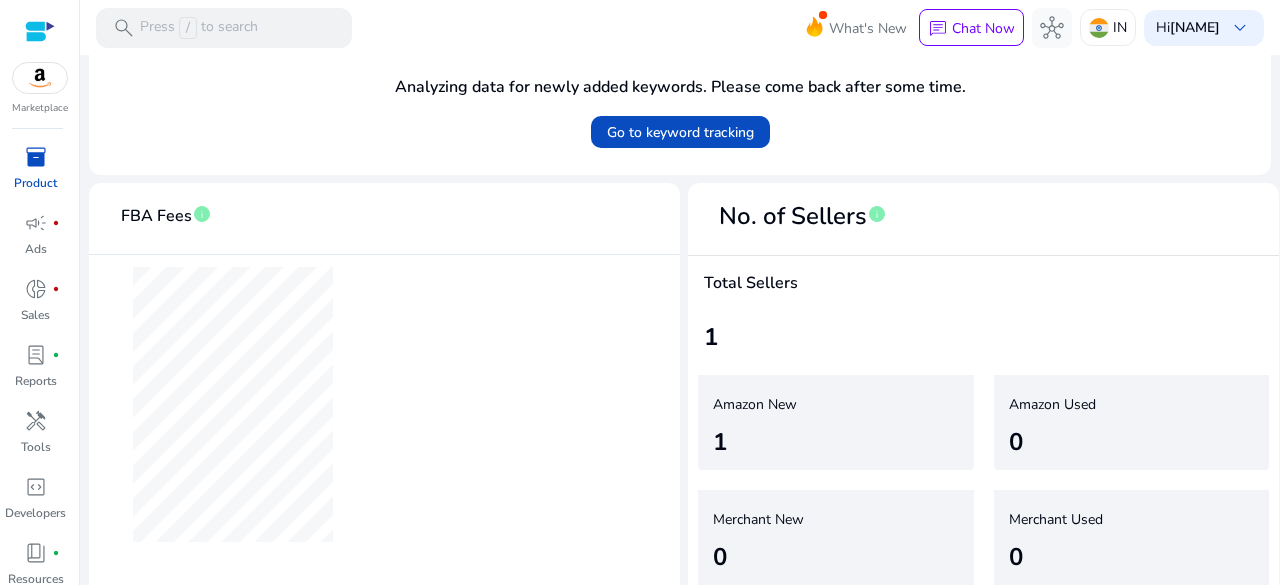 scroll, scrollTop: 0, scrollLeft: 0, axis: both 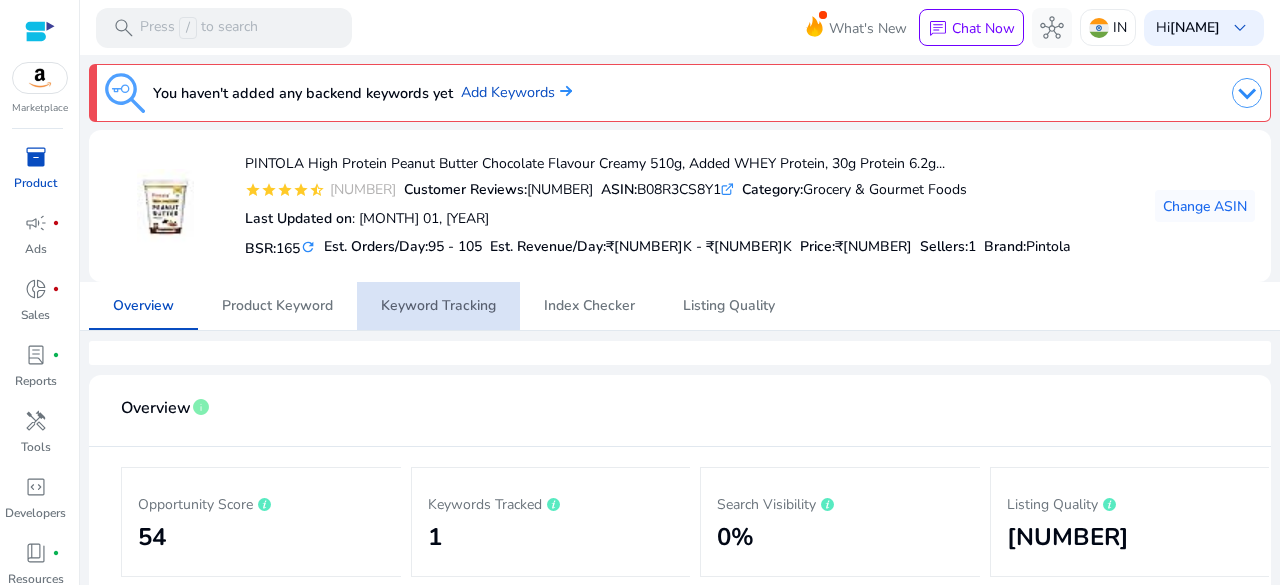 click on "Keyword Tracking" at bounding box center (438, 306) 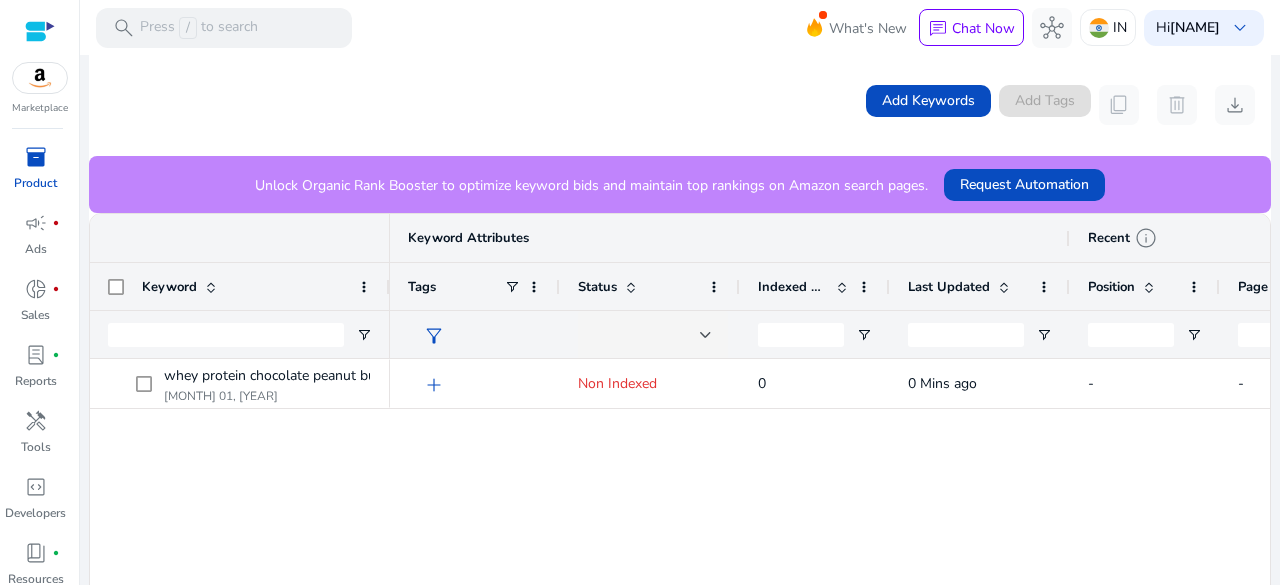scroll, scrollTop: 411, scrollLeft: 0, axis: vertical 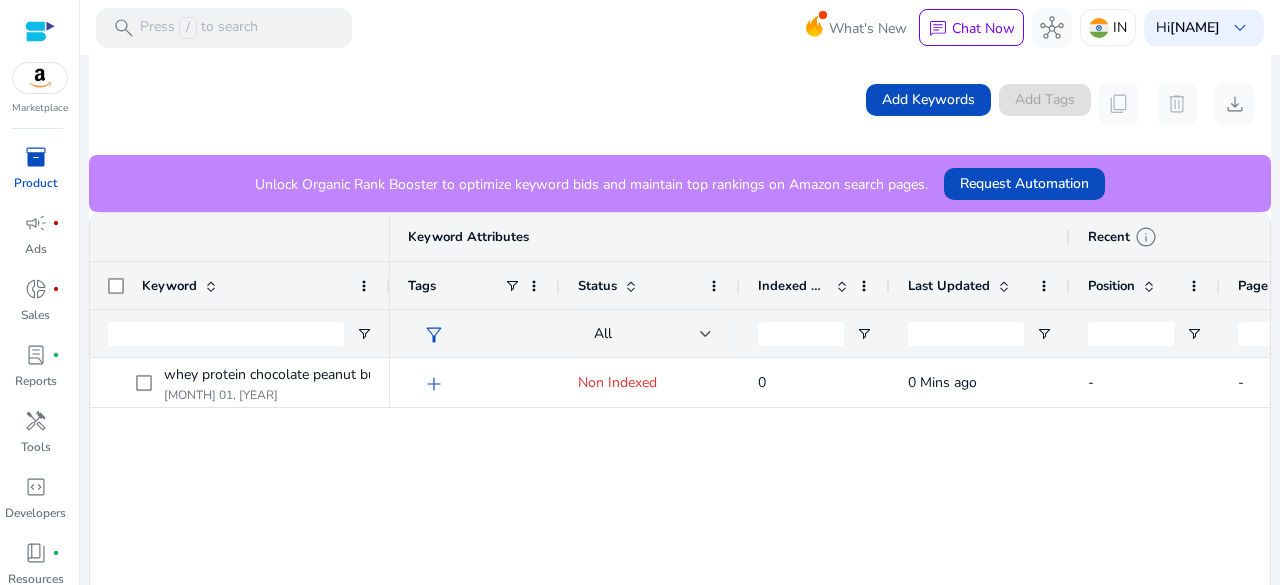 click on "Last Updated" at bounding box center (949, 286) 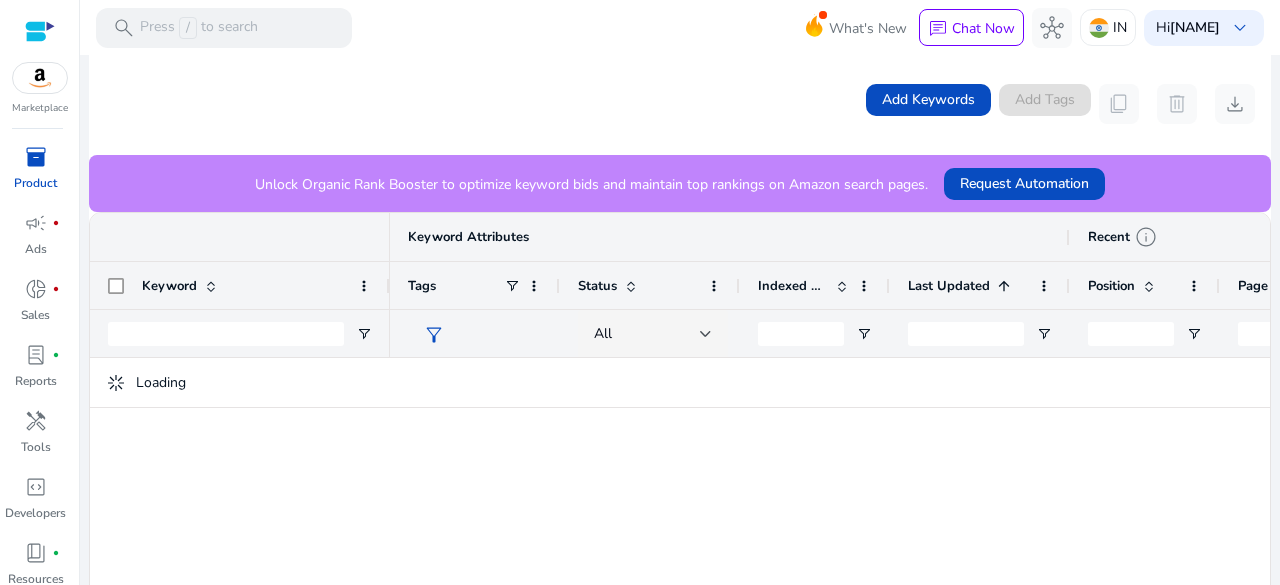 click on "Last Updated" at bounding box center [949, 286] 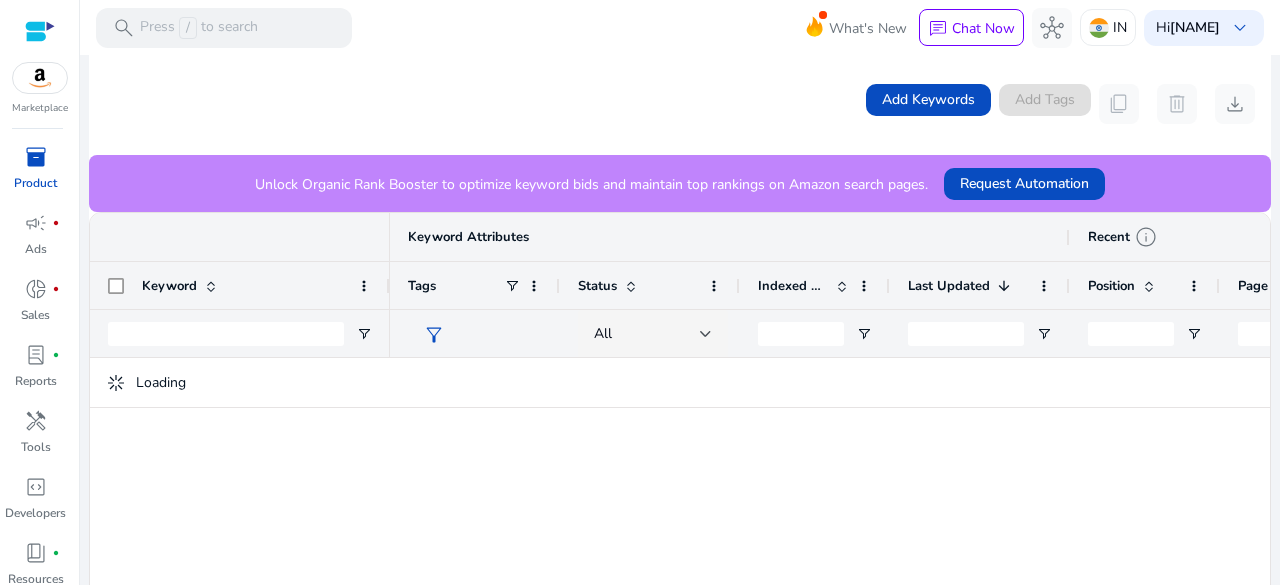 click on "Last Updated" at bounding box center (949, 286) 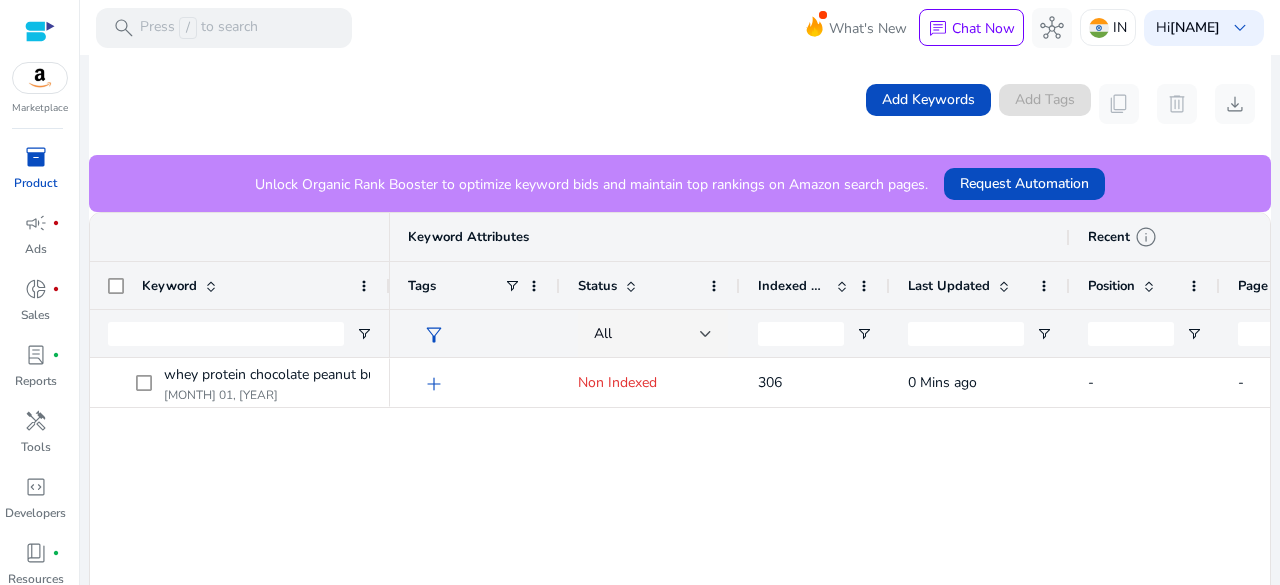scroll, scrollTop: 0, scrollLeft: 461, axis: horizontal 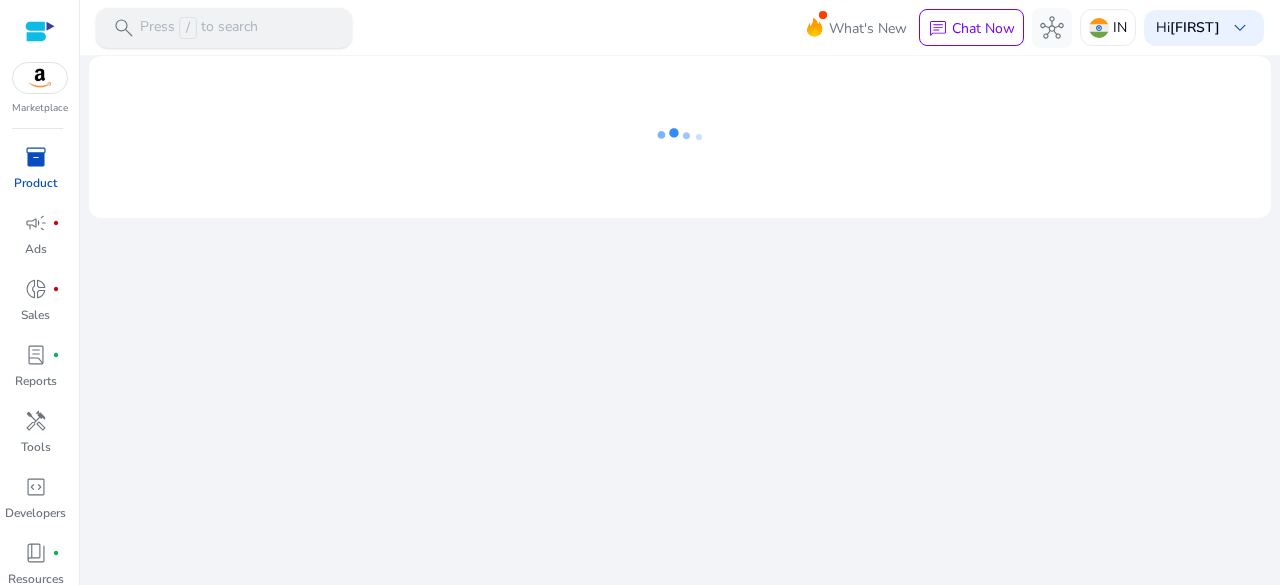 click on "Press  /  to search" at bounding box center (199, 28) 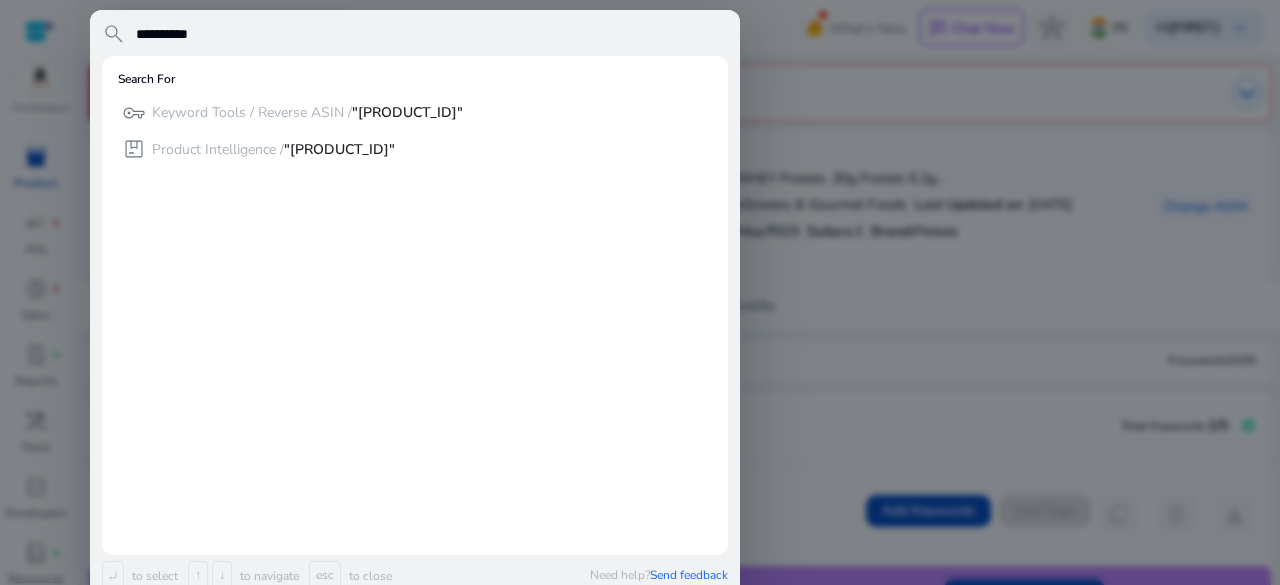 type on "**********" 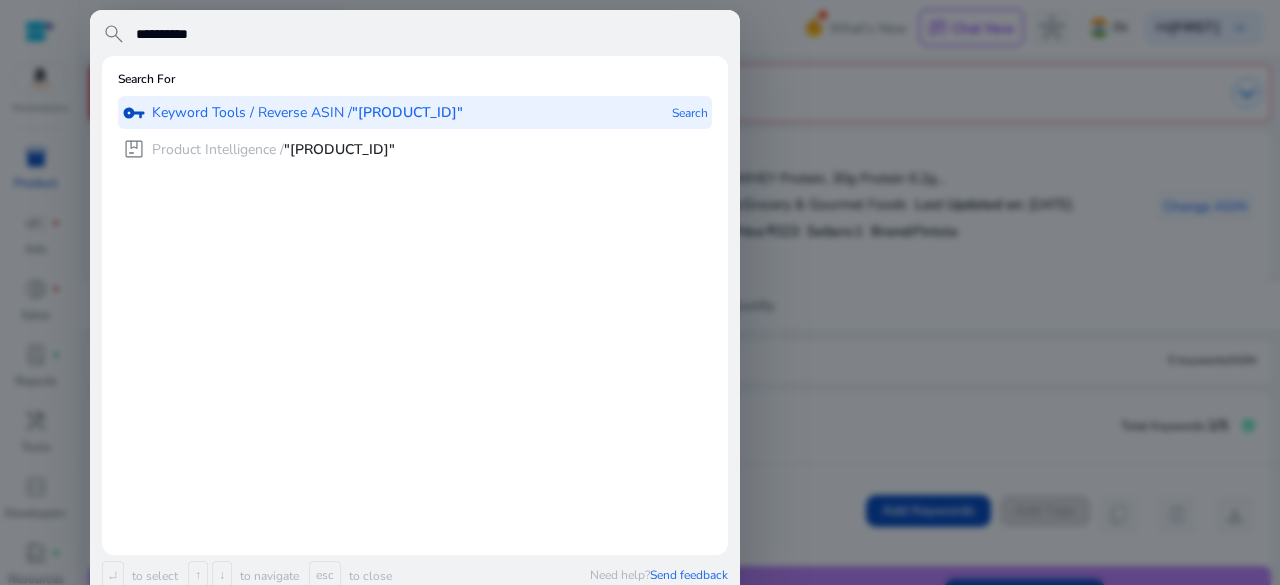 click on "vpn_key  Keyword Tools / Reverse ASIN /  “B01KA8P538“" at bounding box center (292, 112) 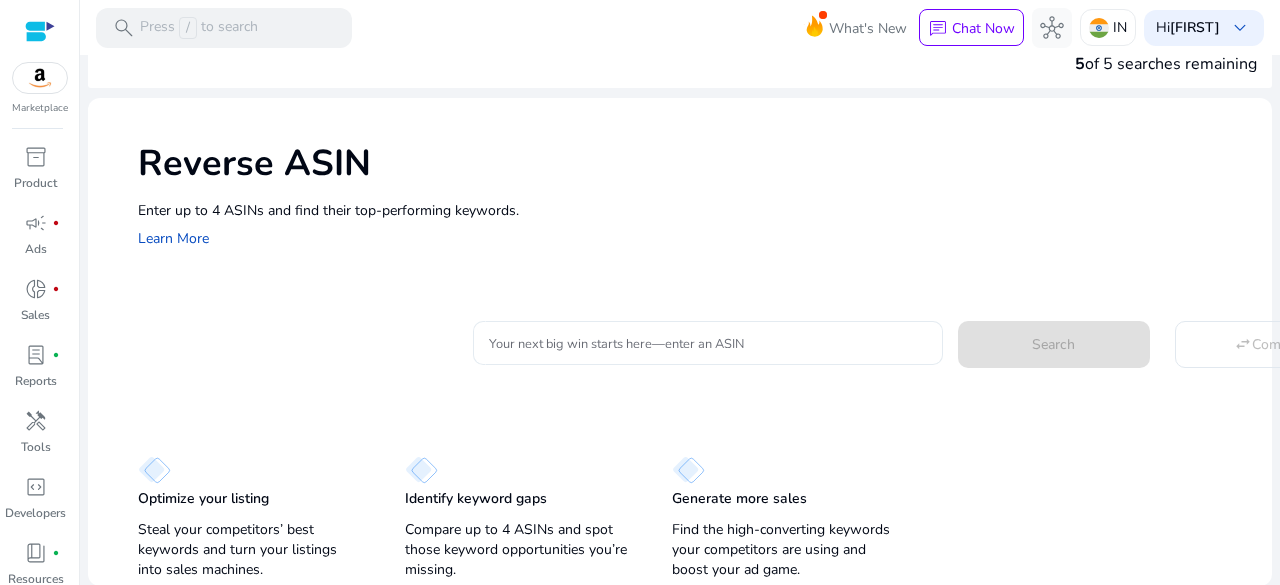 scroll, scrollTop: 0, scrollLeft: 0, axis: both 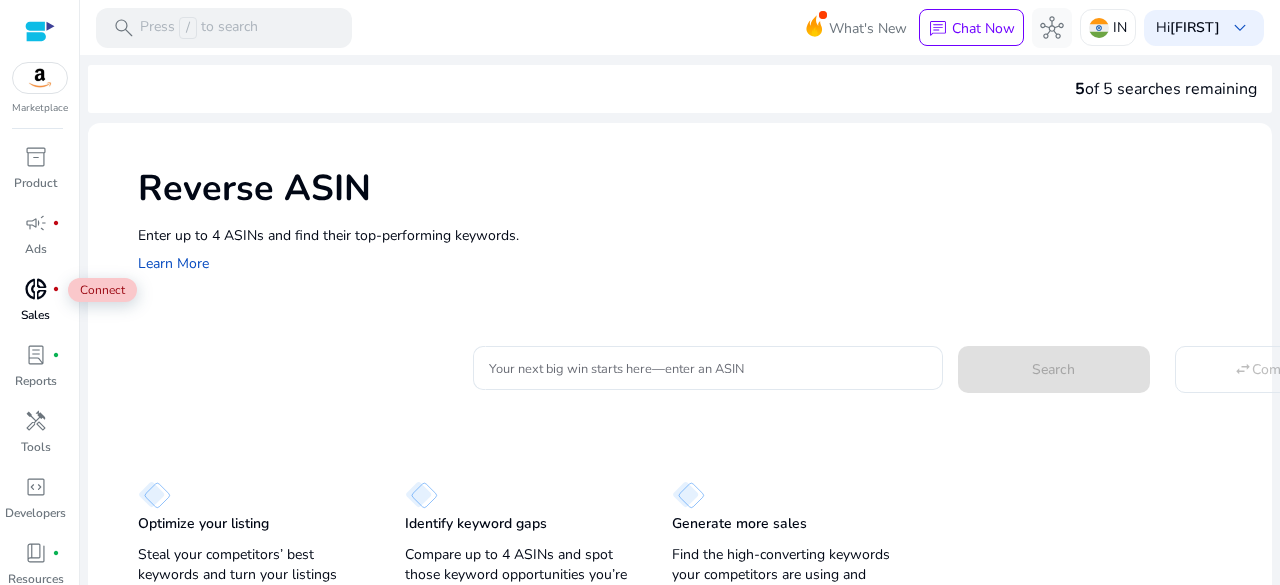 click on "donut_small" at bounding box center (36, 289) 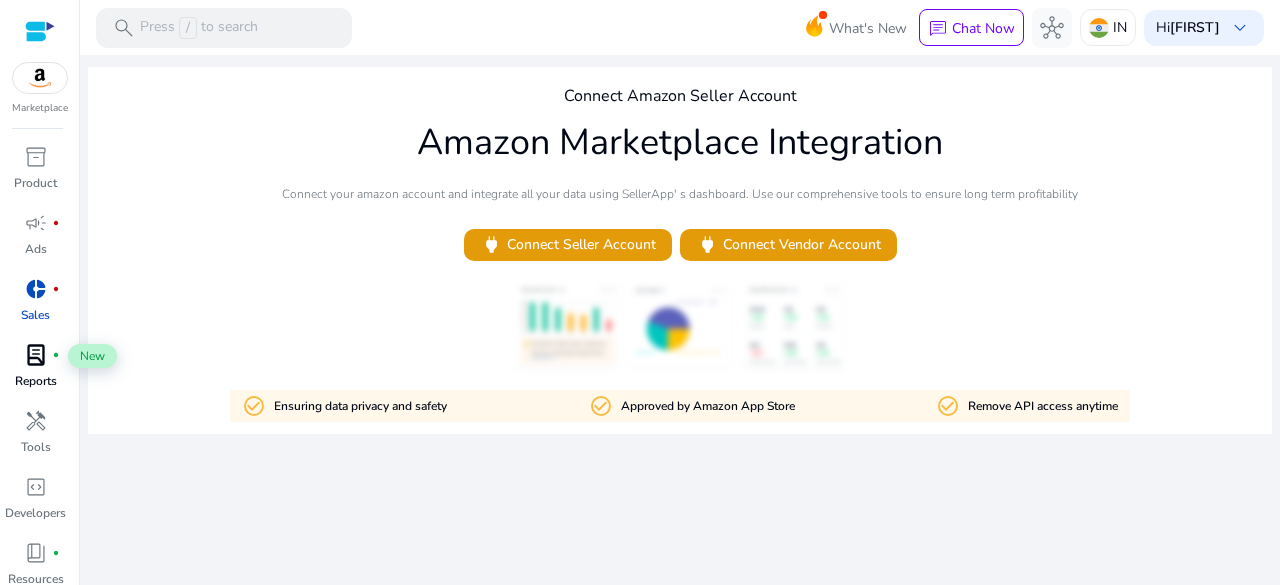 click on "lab_profile" at bounding box center [36, 355] 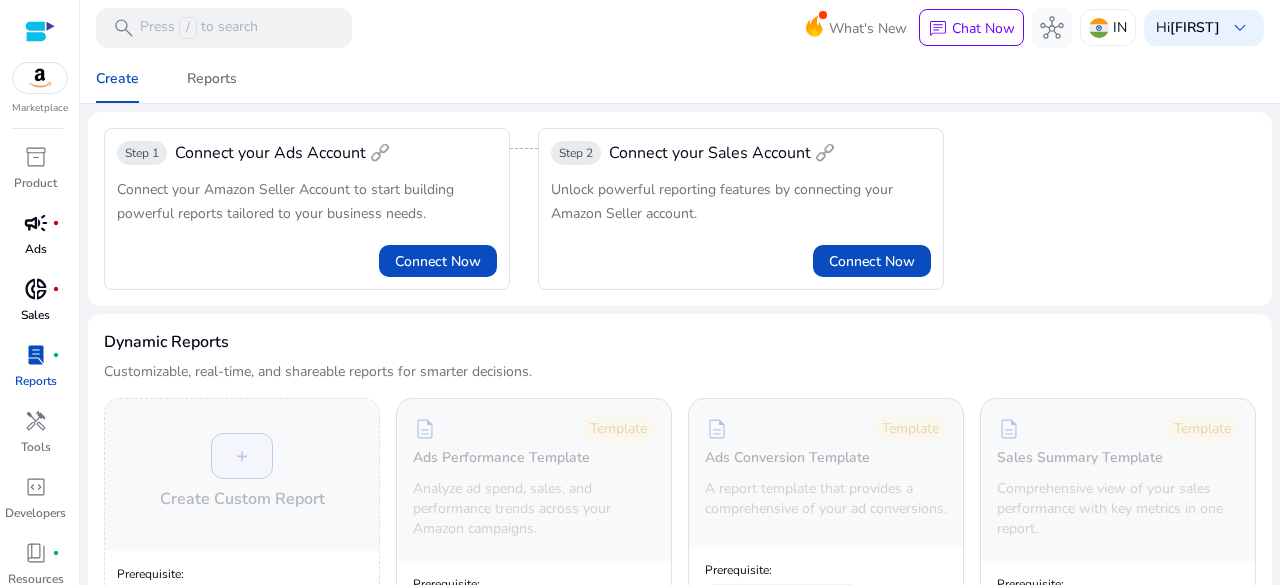 click on "campaign   fiber_manual_record" at bounding box center [36, 223] 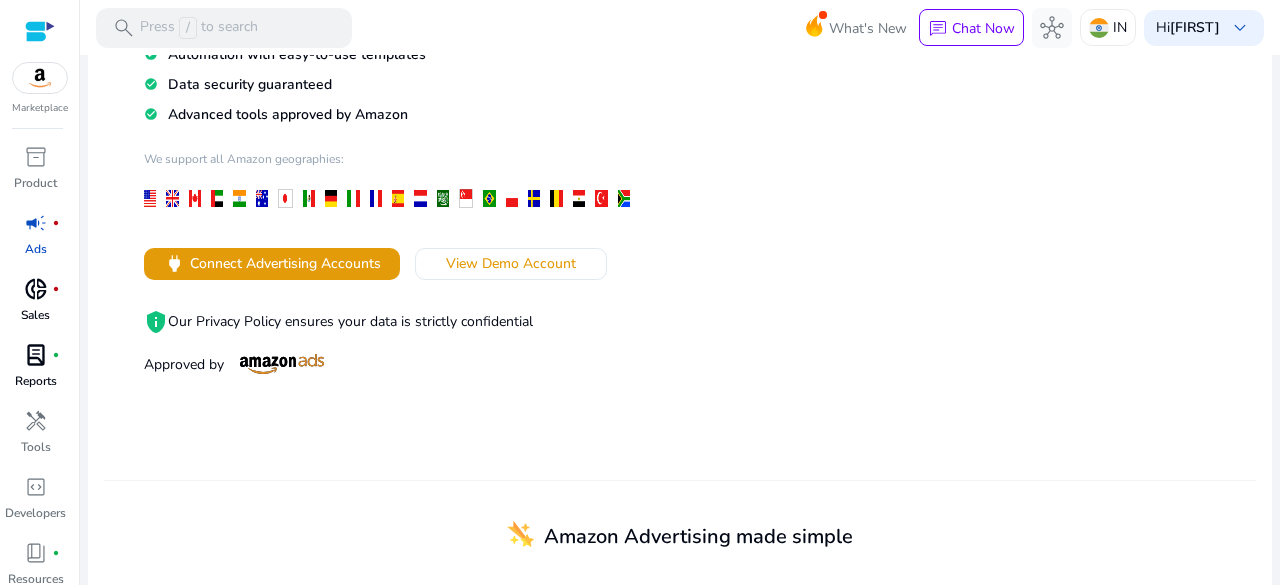 scroll, scrollTop: 284, scrollLeft: 0, axis: vertical 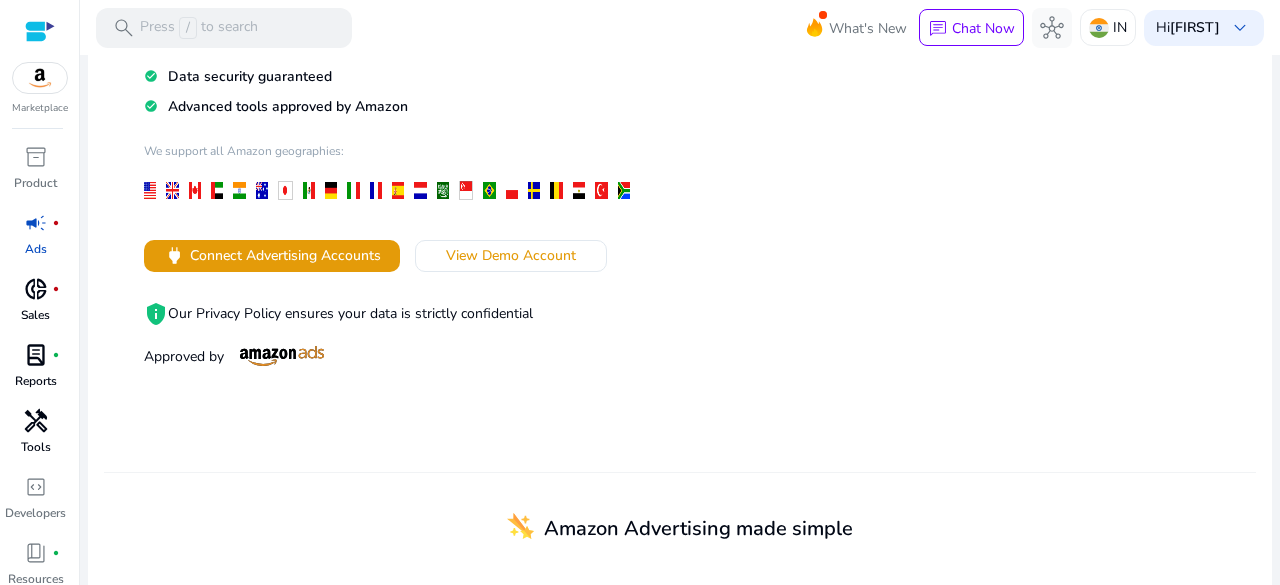 click on "Tools" at bounding box center (36, 447) 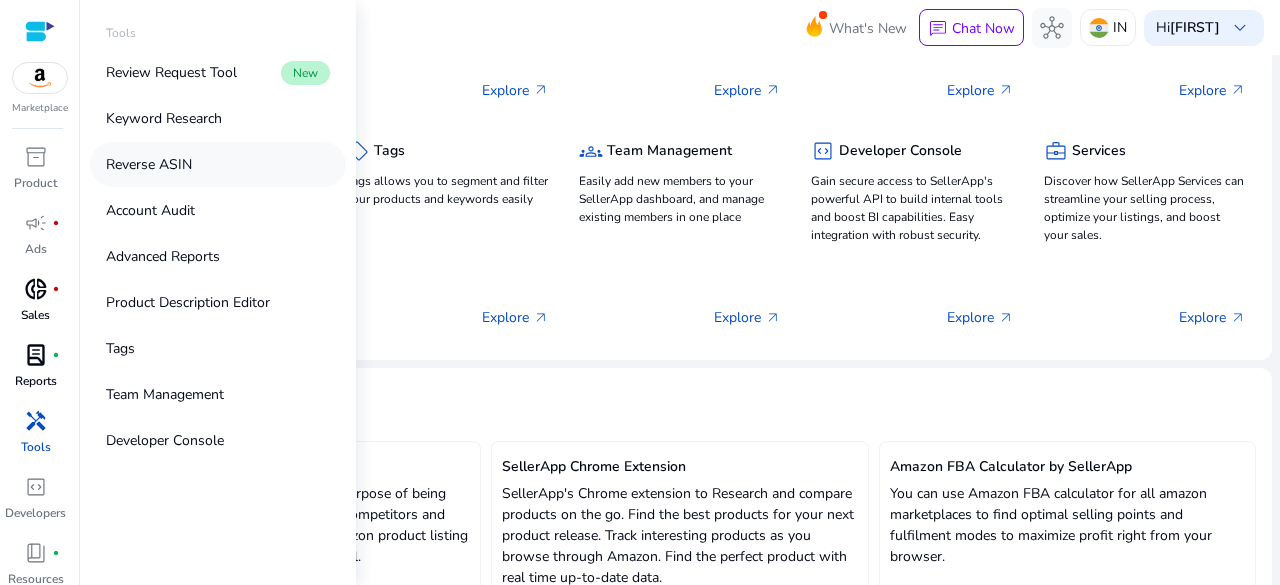 scroll, scrollTop: 0, scrollLeft: 0, axis: both 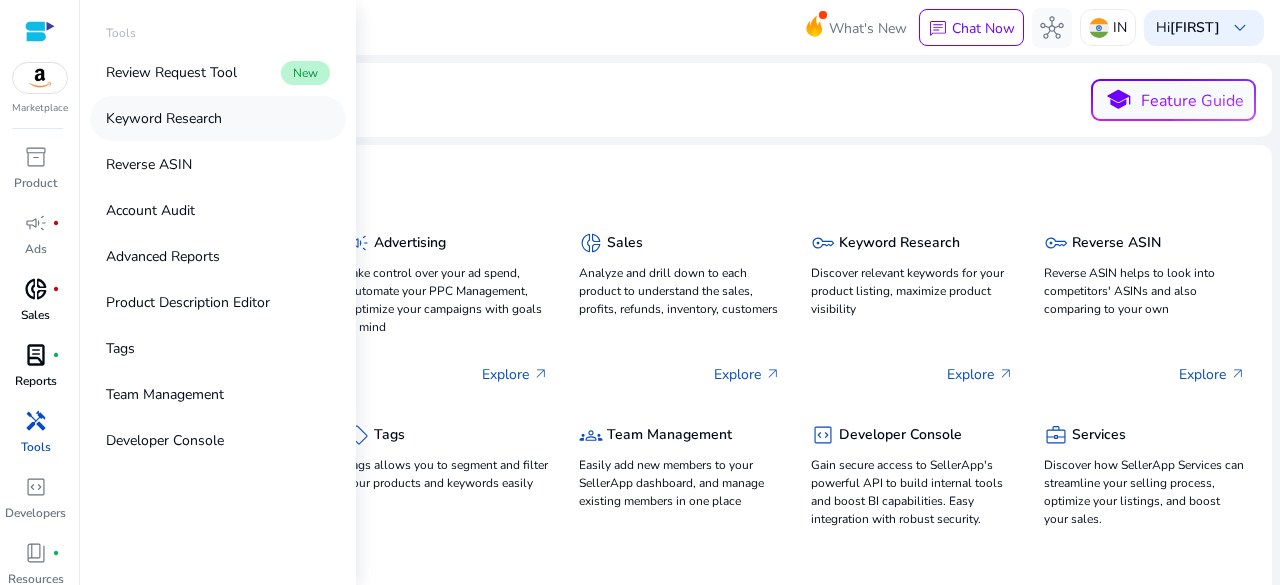 click on "Keyword Research" at bounding box center (164, 118) 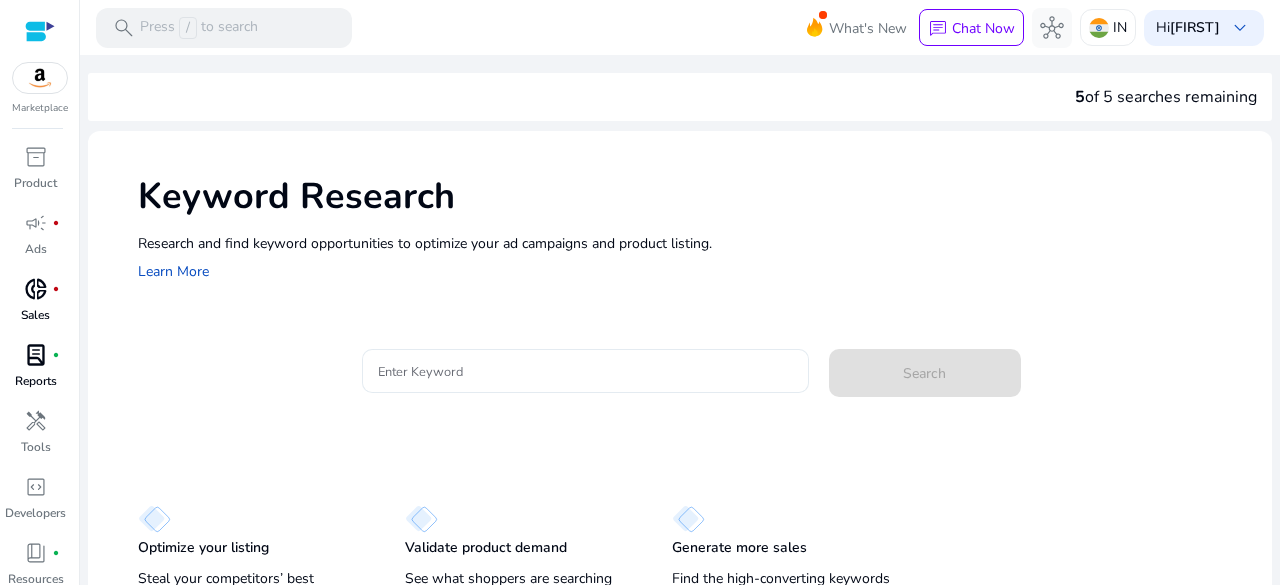click 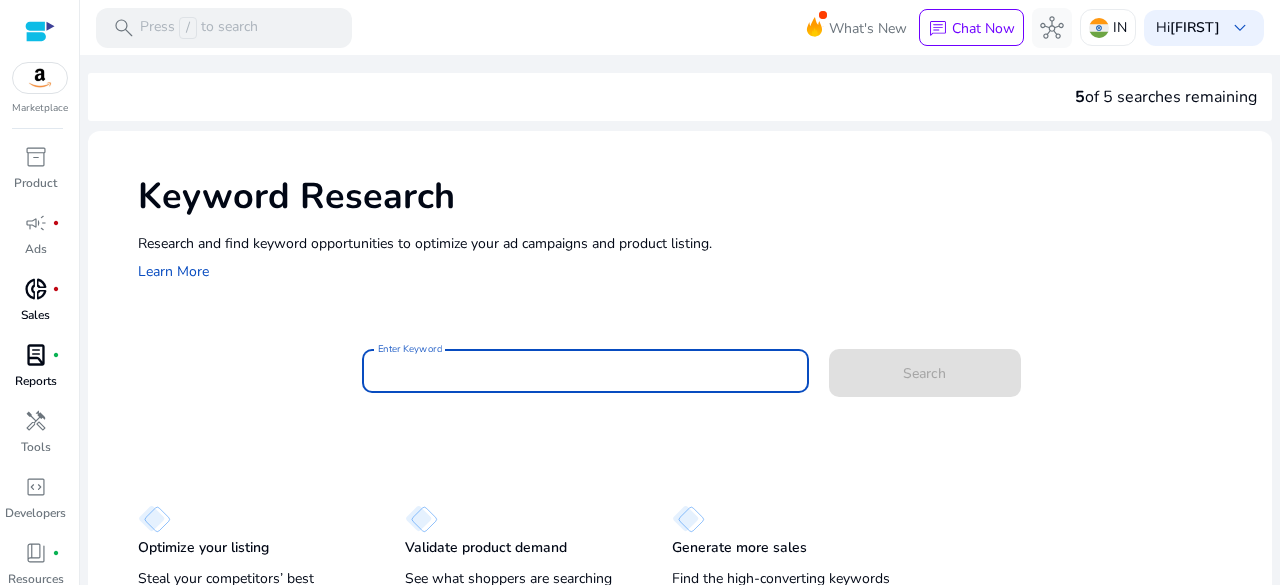 paste on "**********" 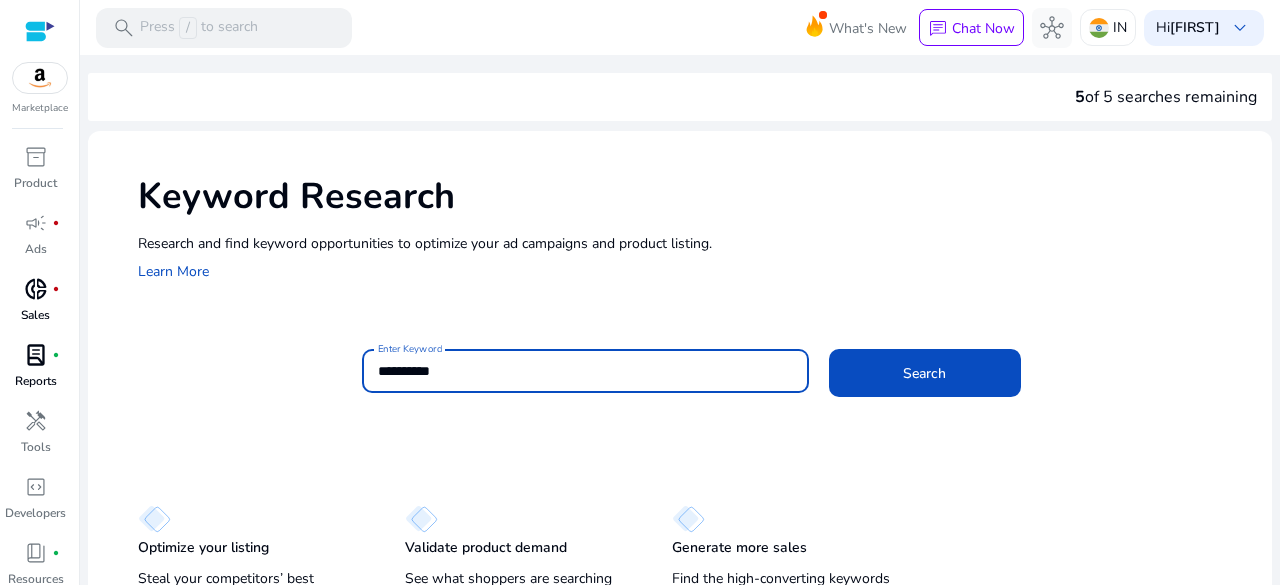 click on "Search" 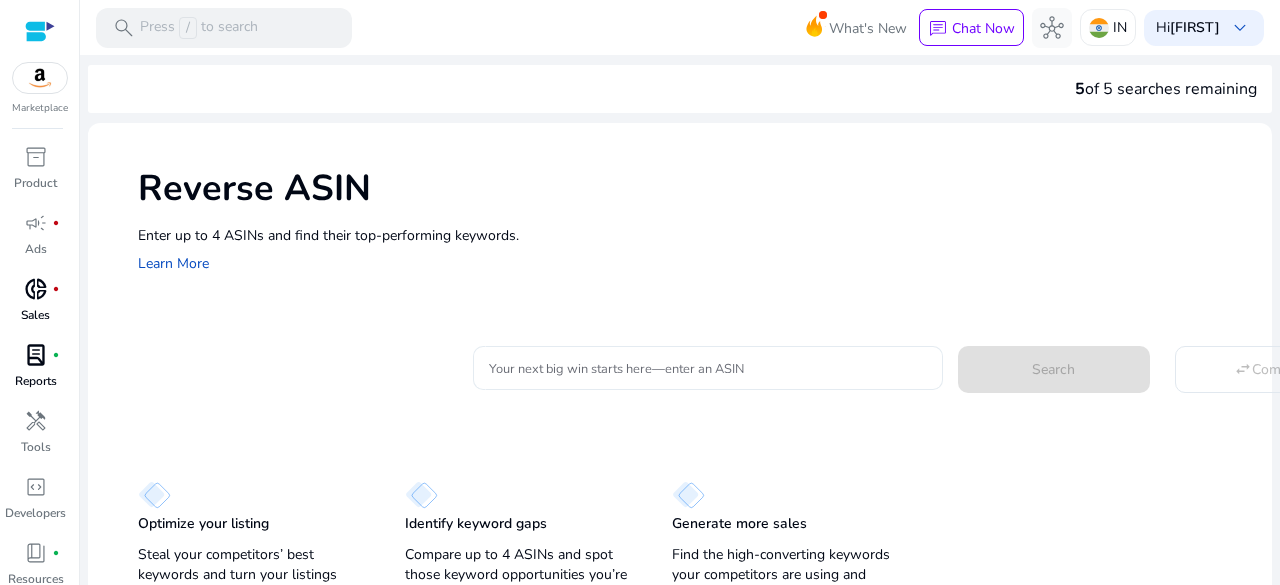click 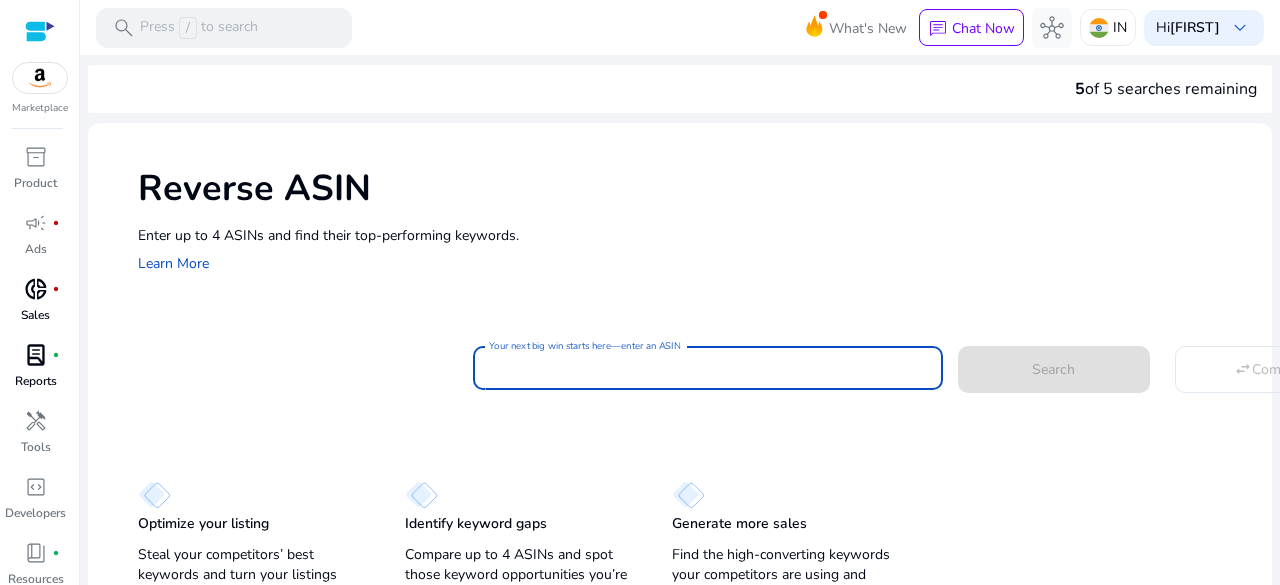 paste on "**********" 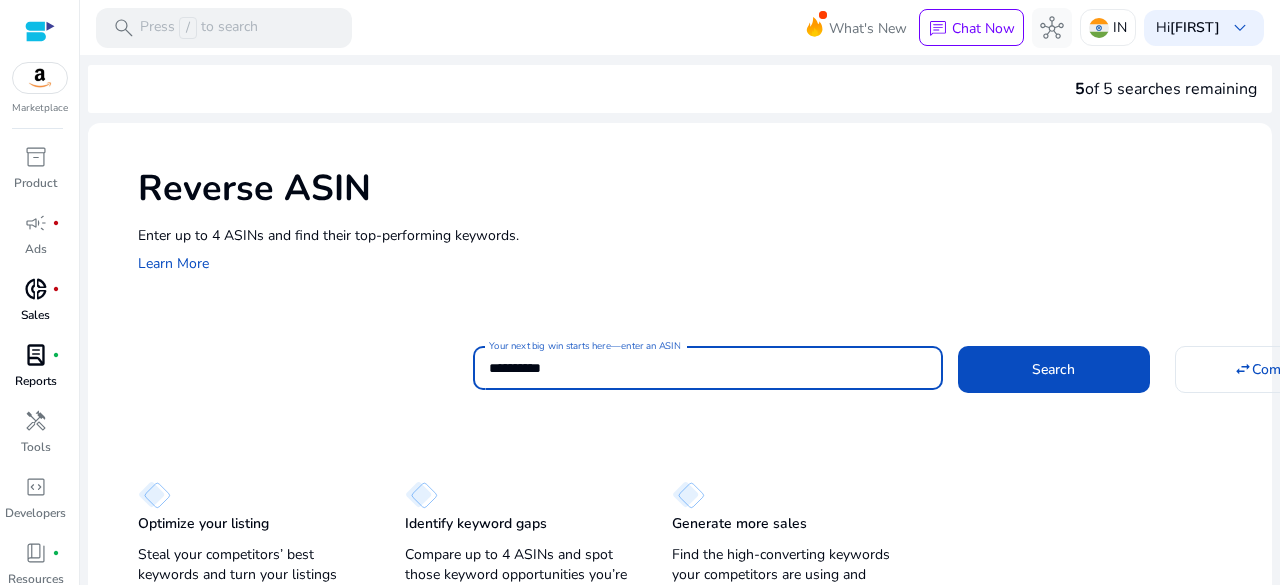 type on "**********" 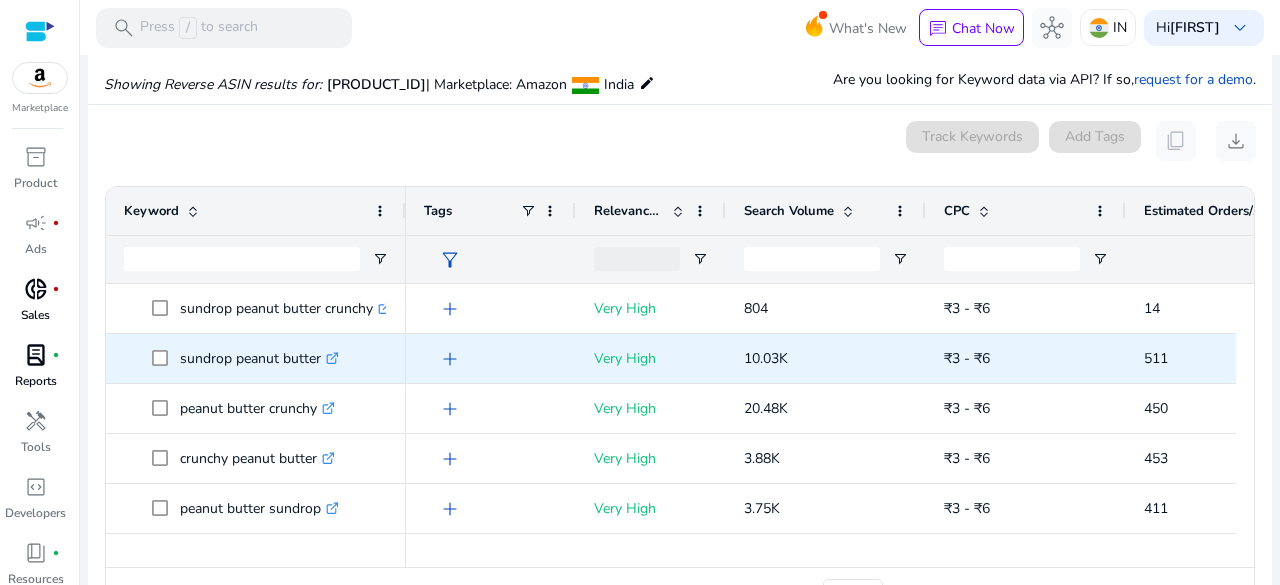 scroll, scrollTop: 214, scrollLeft: 0, axis: vertical 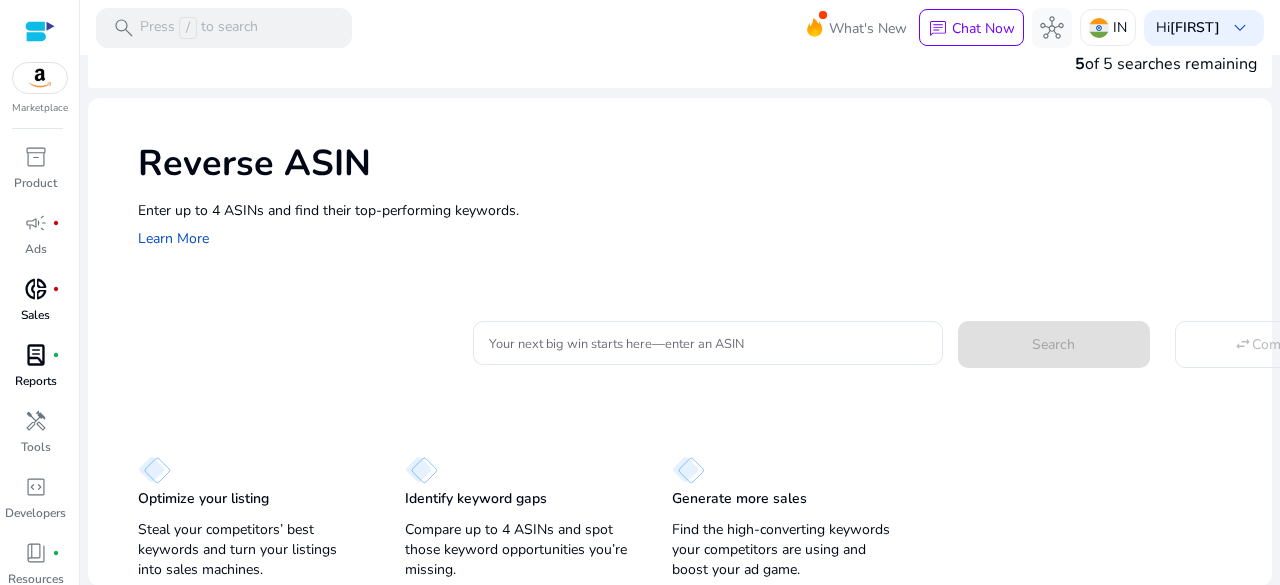 click on "Tools" at bounding box center (36, 447) 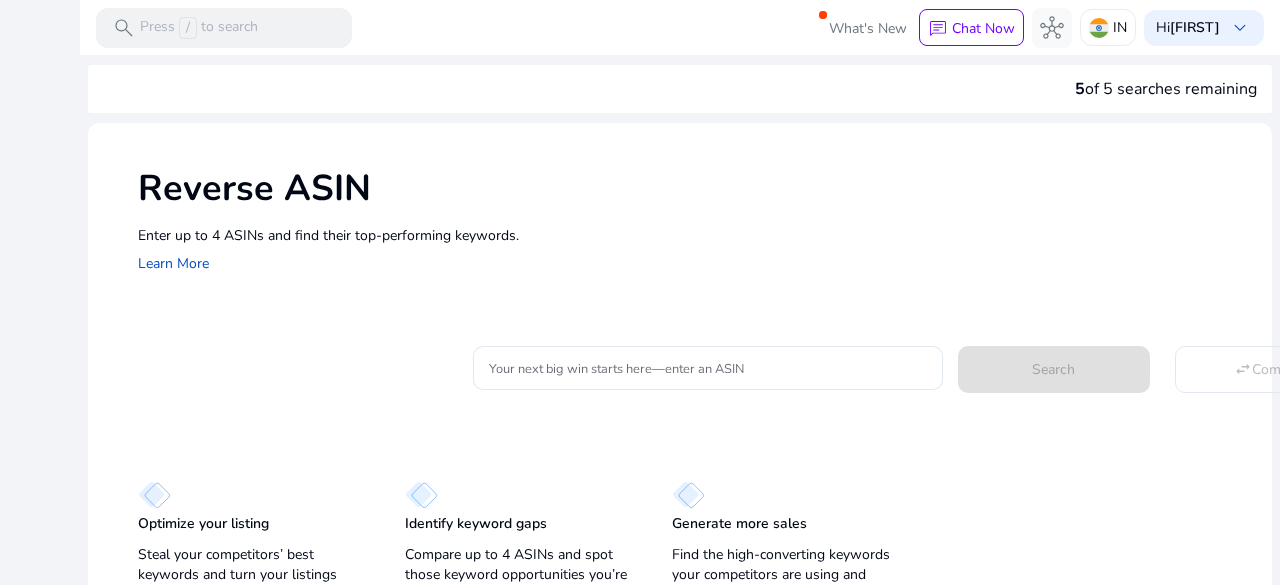 scroll, scrollTop: 0, scrollLeft: 0, axis: both 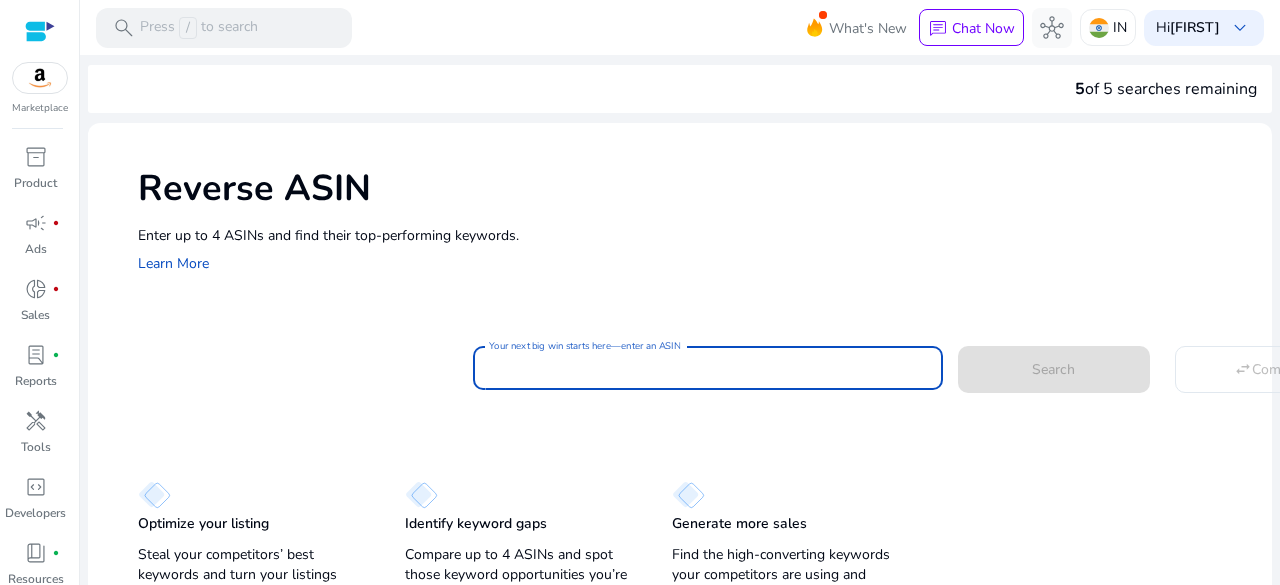 click on "Your next big win starts here—enter an ASIN" at bounding box center [708, 368] 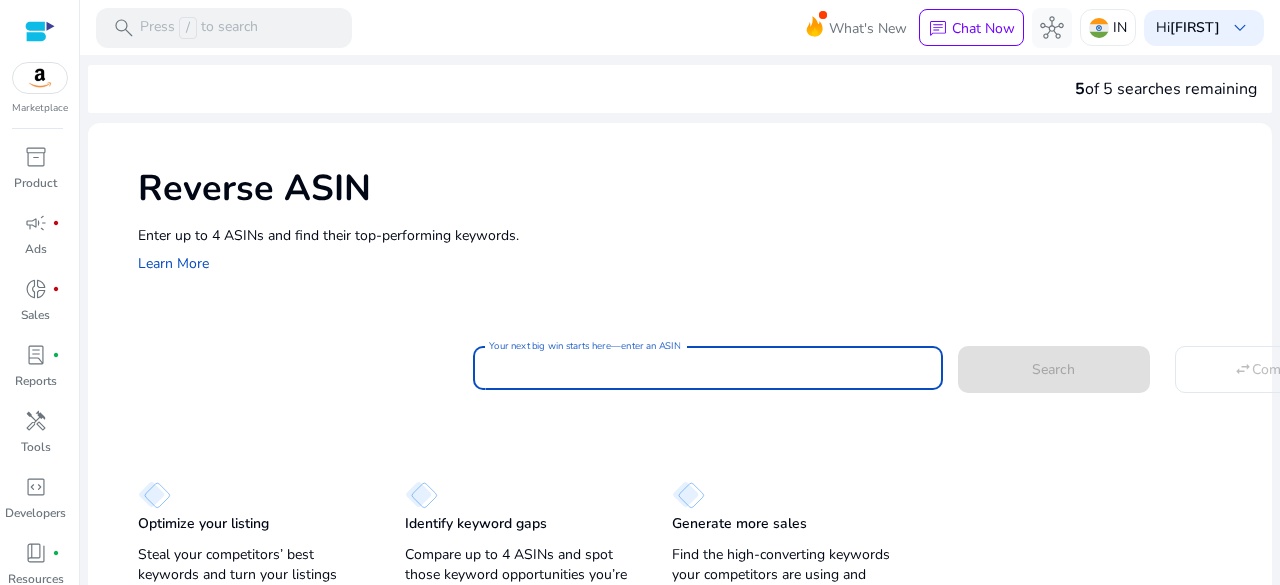 type on "**********" 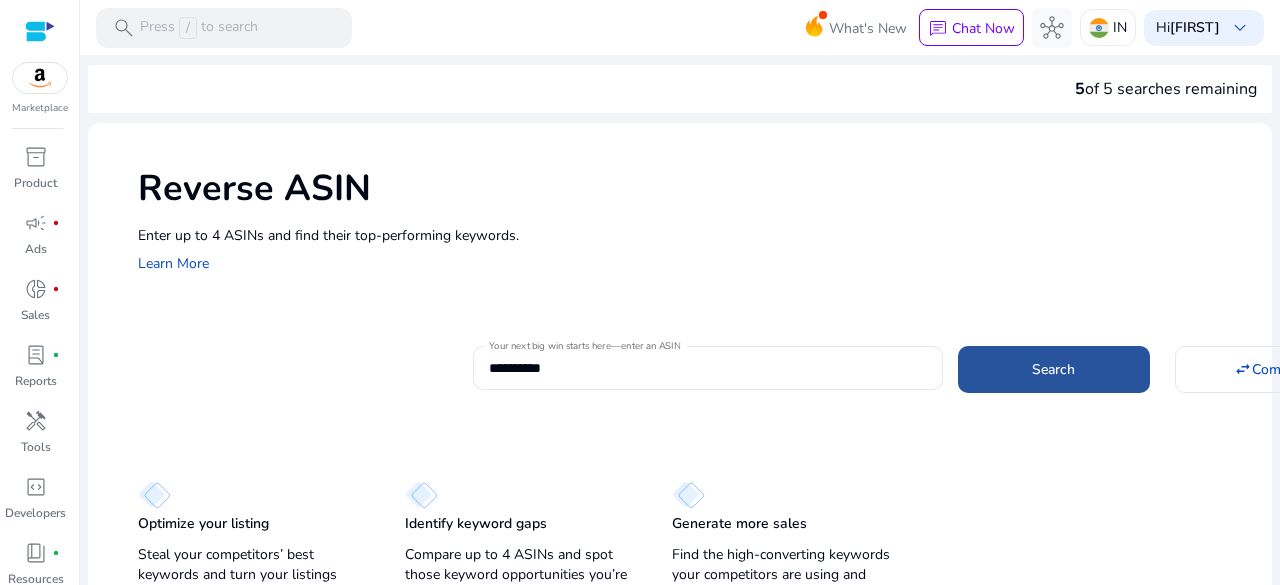 click 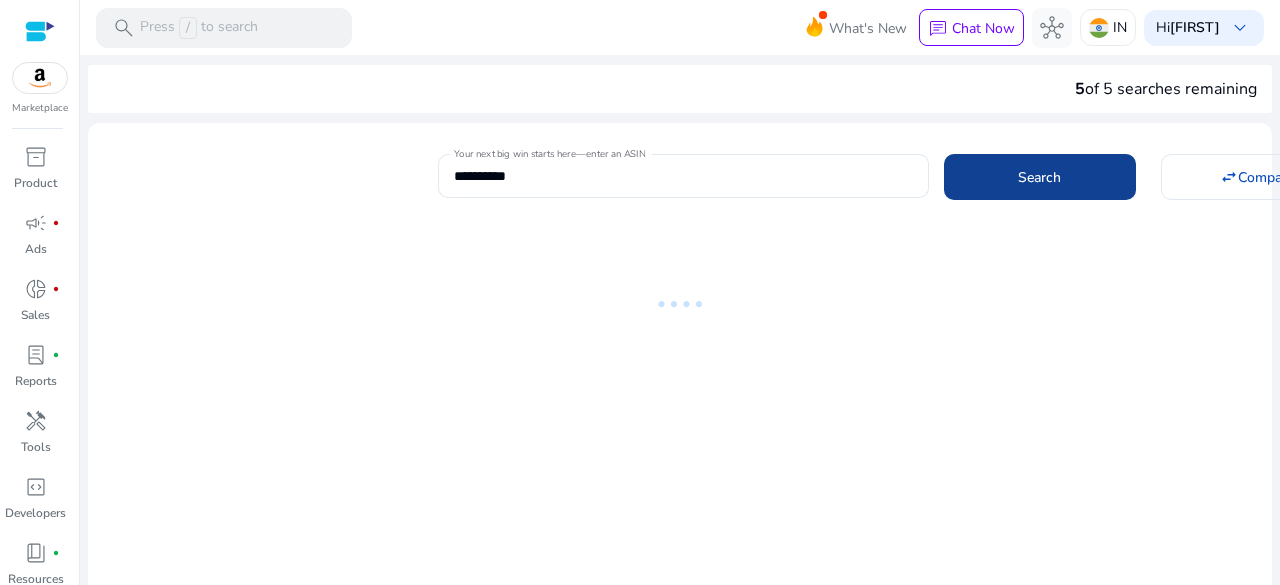 scroll, scrollTop: 59, scrollLeft: 0, axis: vertical 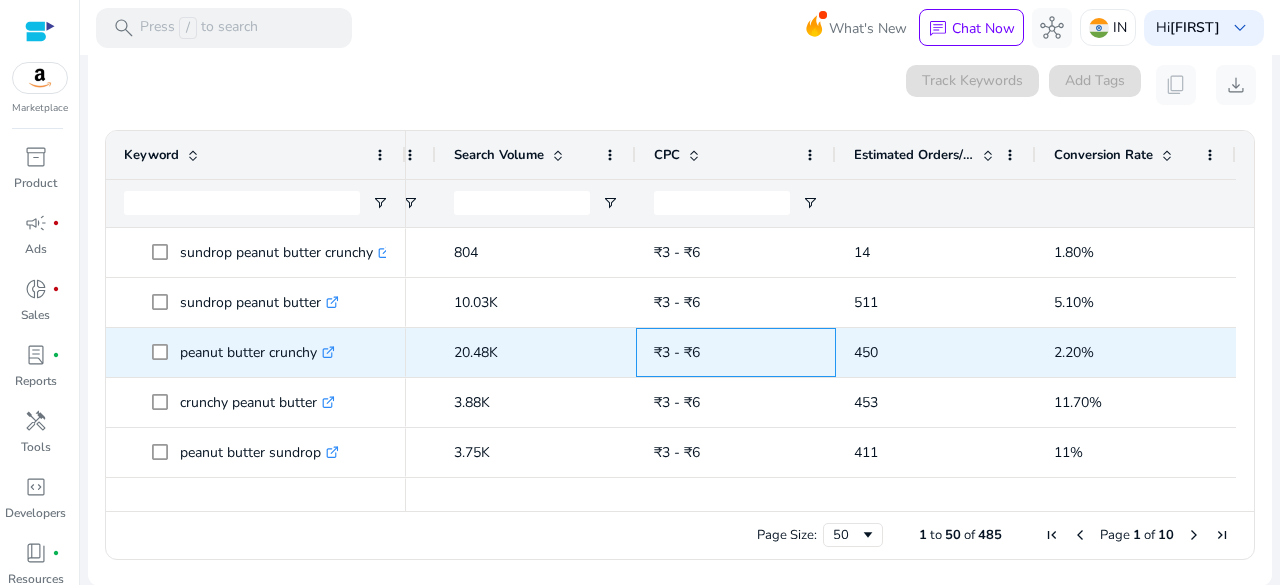 click on "₹3 - ₹6" 